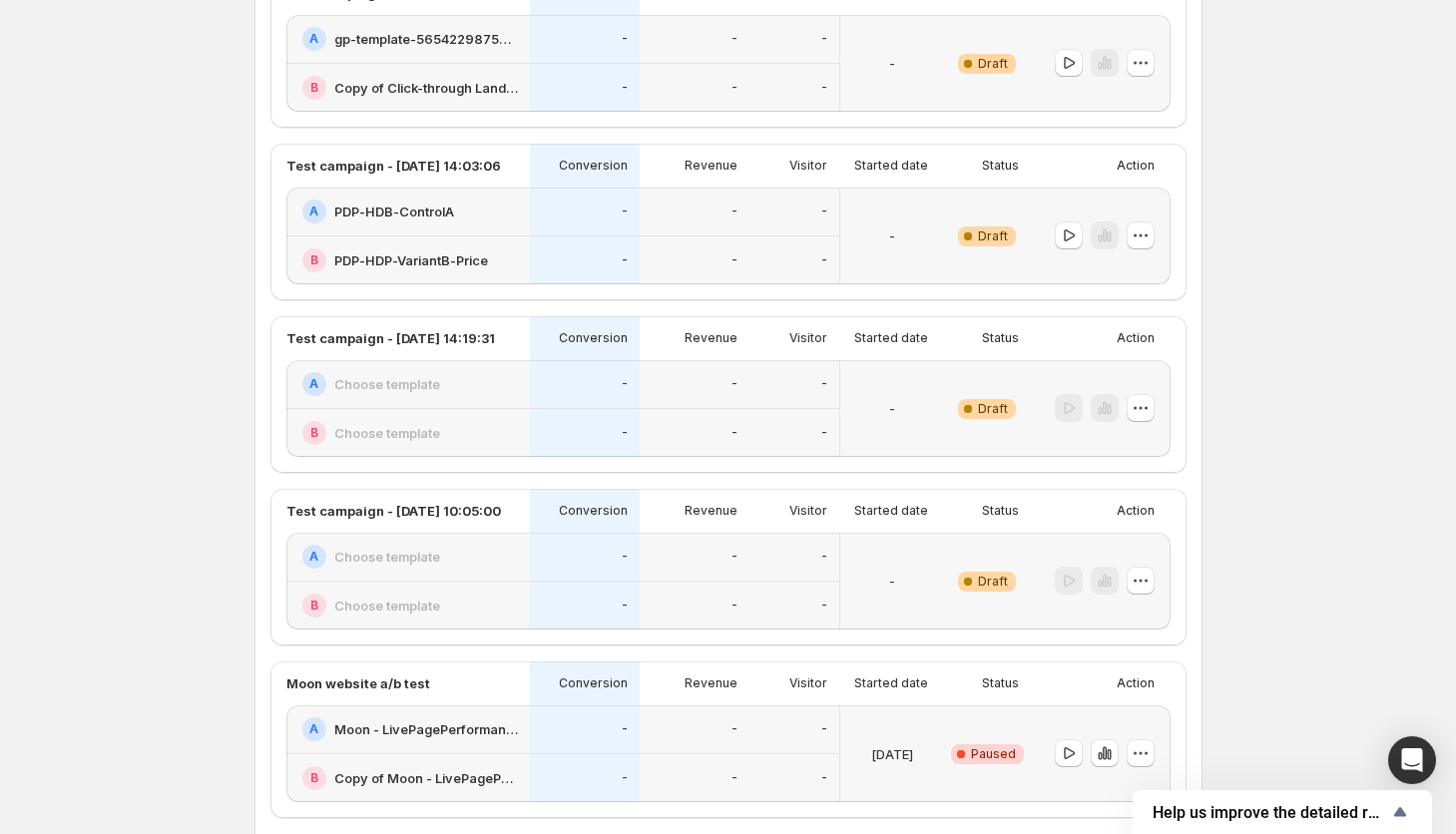 scroll, scrollTop: 893, scrollLeft: 0, axis: vertical 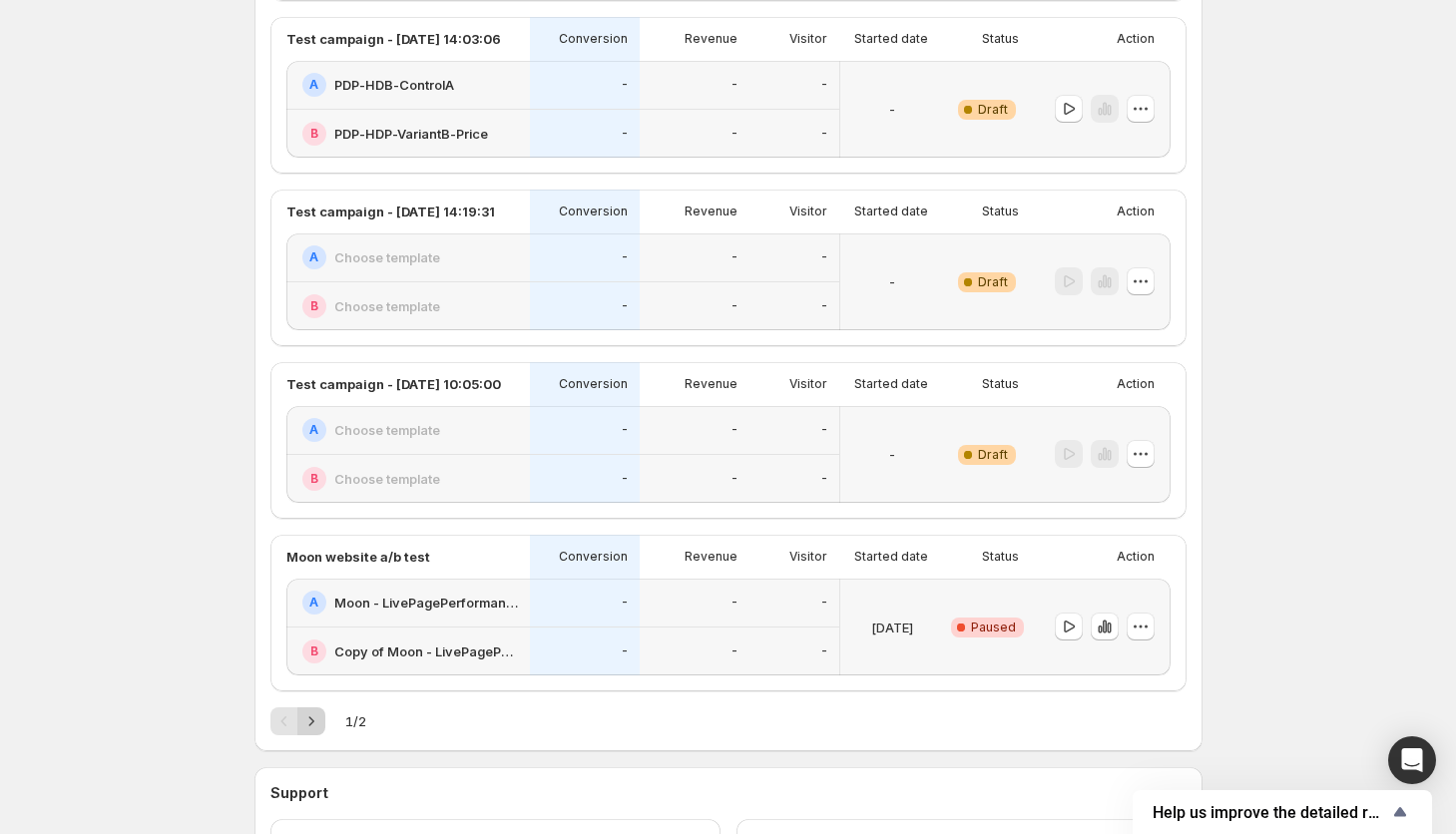 click 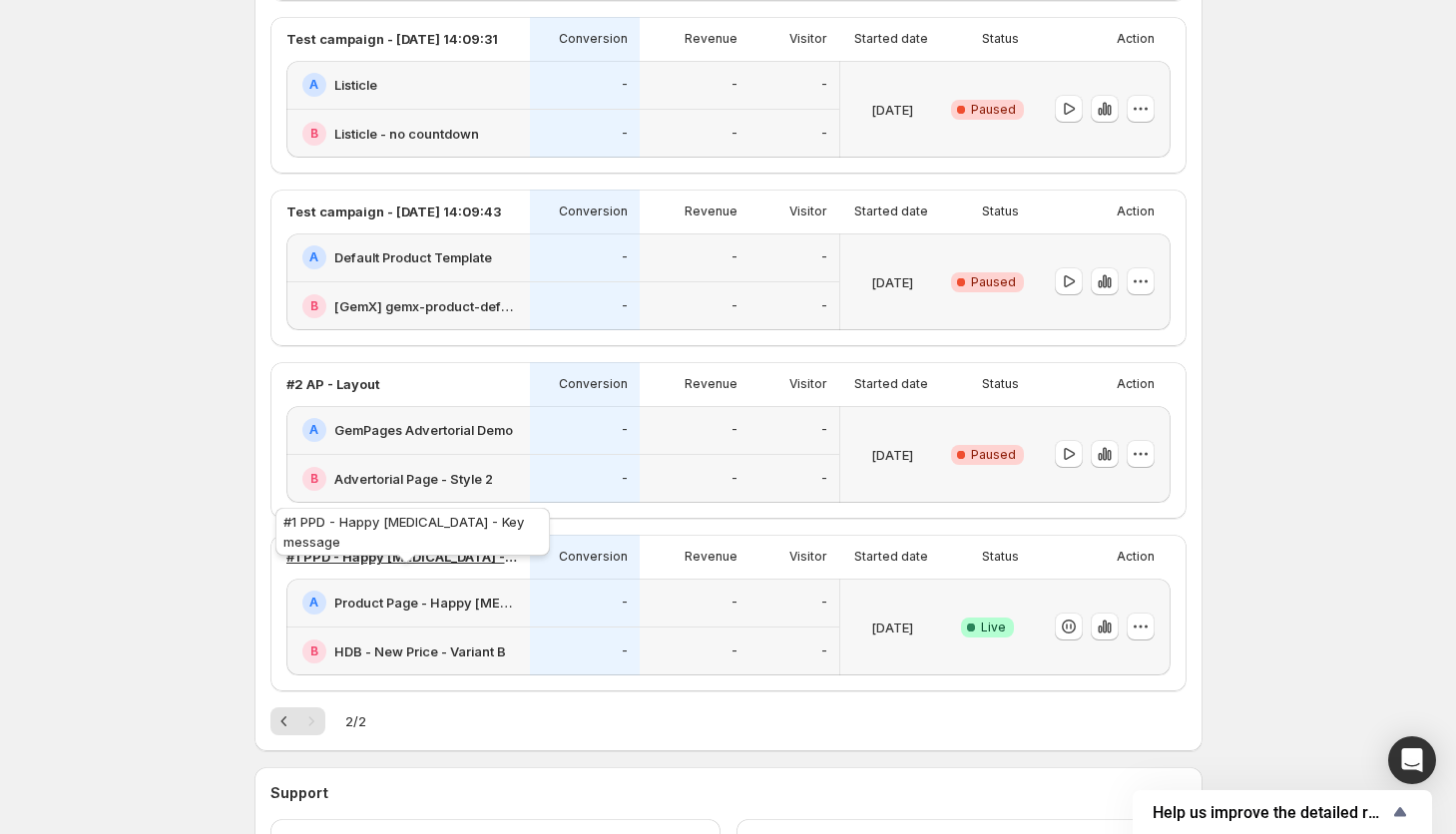 click on "#1 PPD - Happy [MEDICAL_DATA] - Key message" at bounding box center [402, 557] 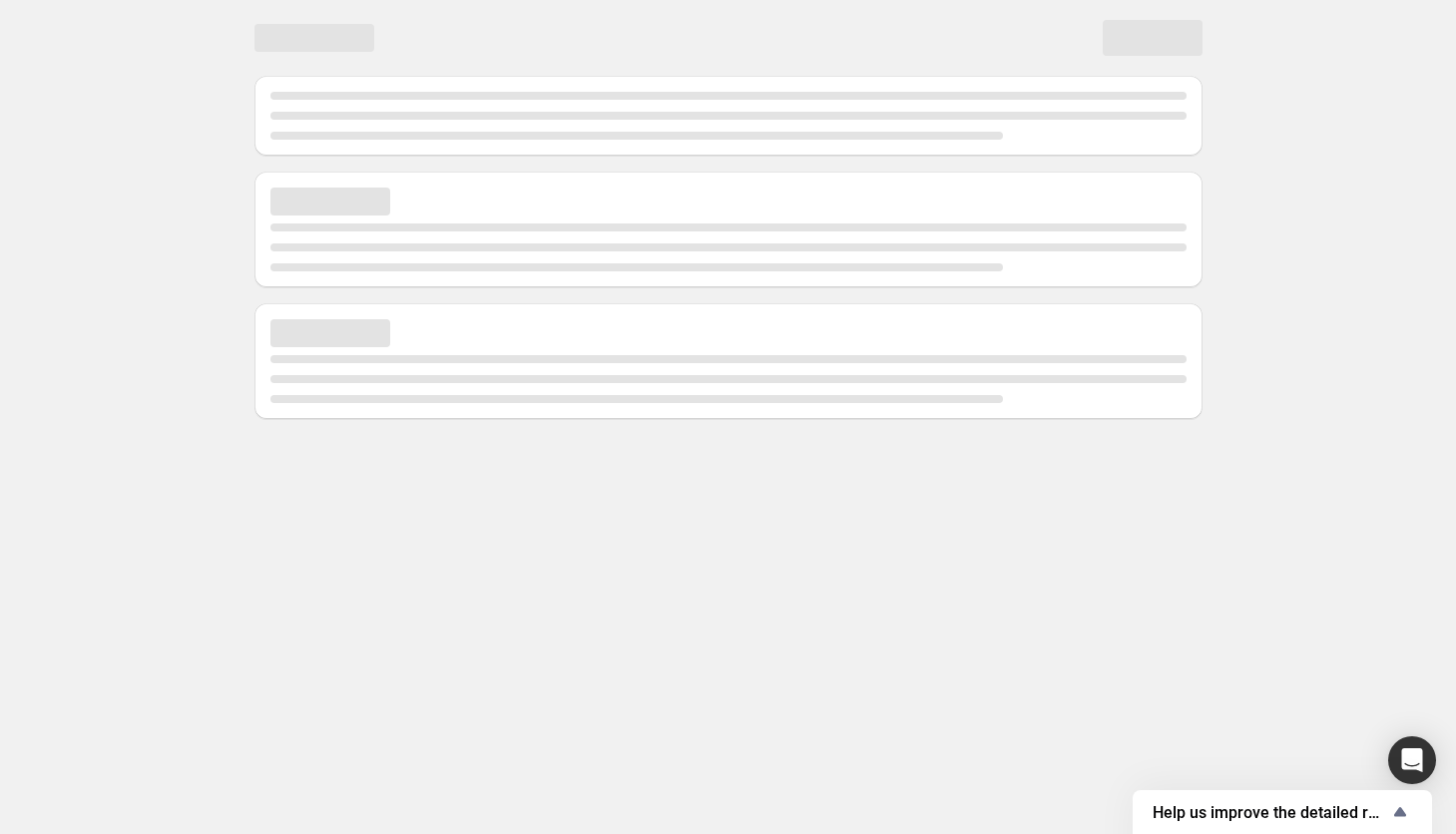 scroll, scrollTop: 0, scrollLeft: 0, axis: both 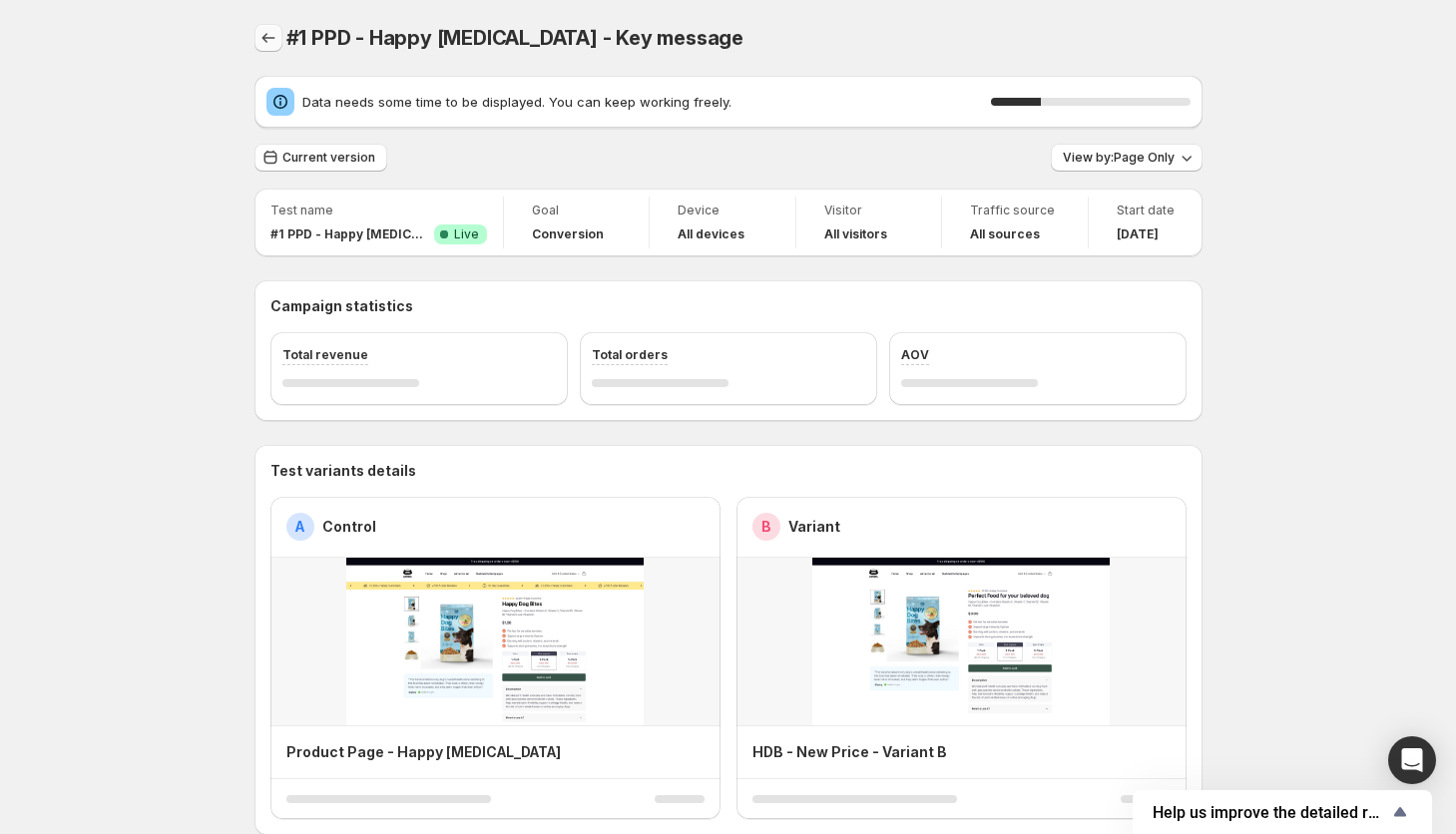 click at bounding box center (268, 38) 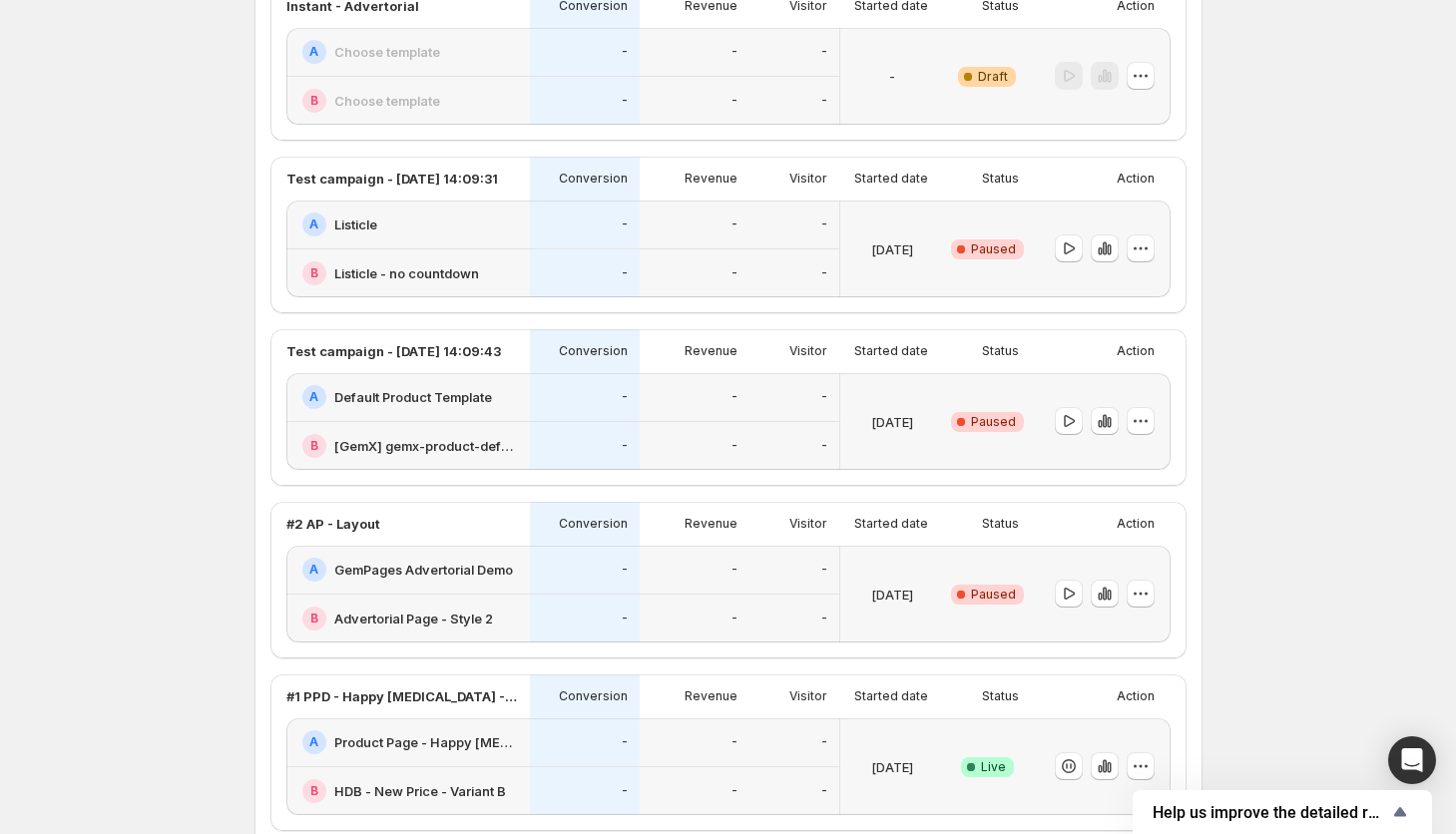 scroll, scrollTop: 1152, scrollLeft: 0, axis: vertical 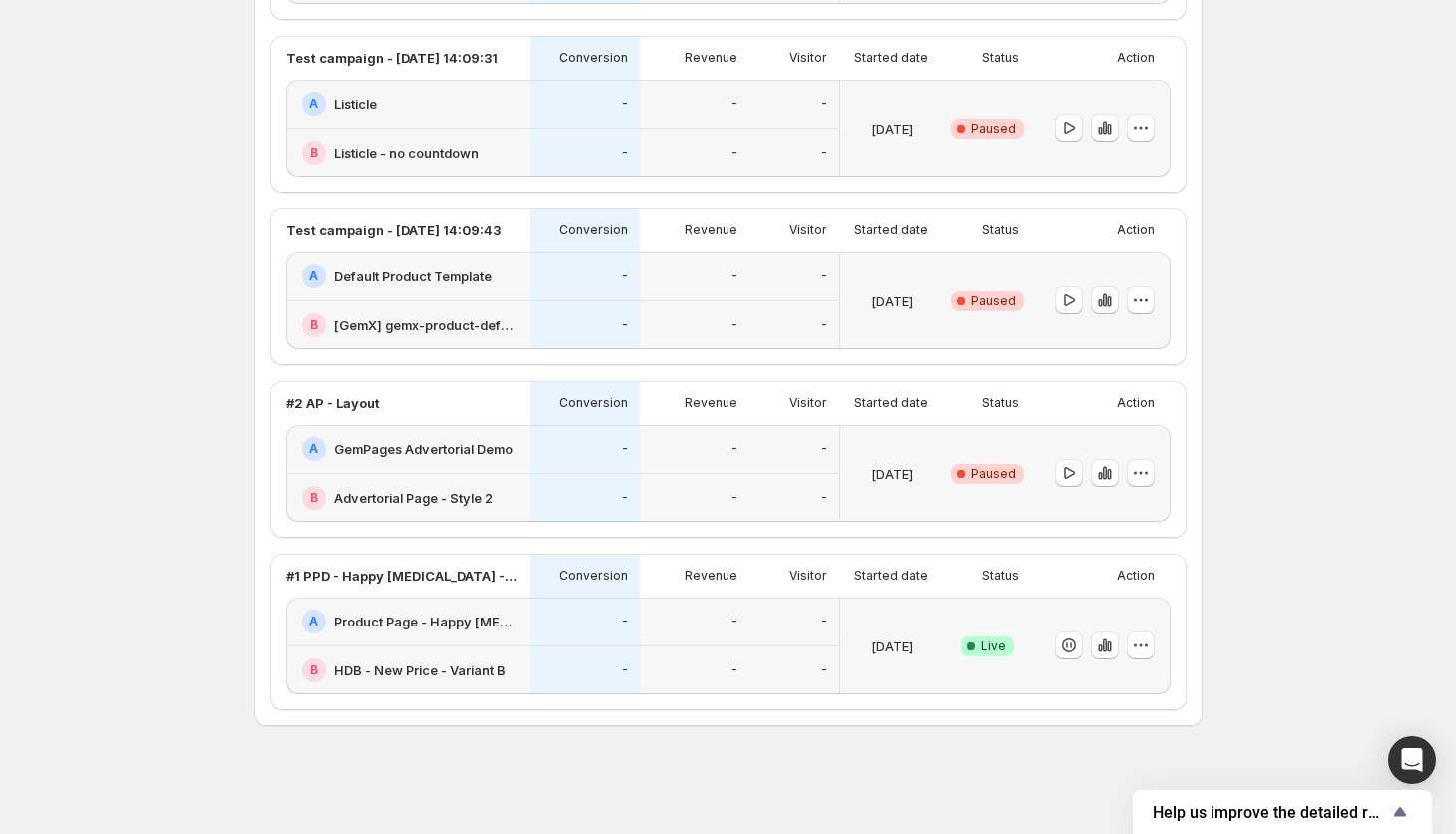 click on "Product Page - Happy [MEDICAL_DATA]" at bounding box center [426, 622] 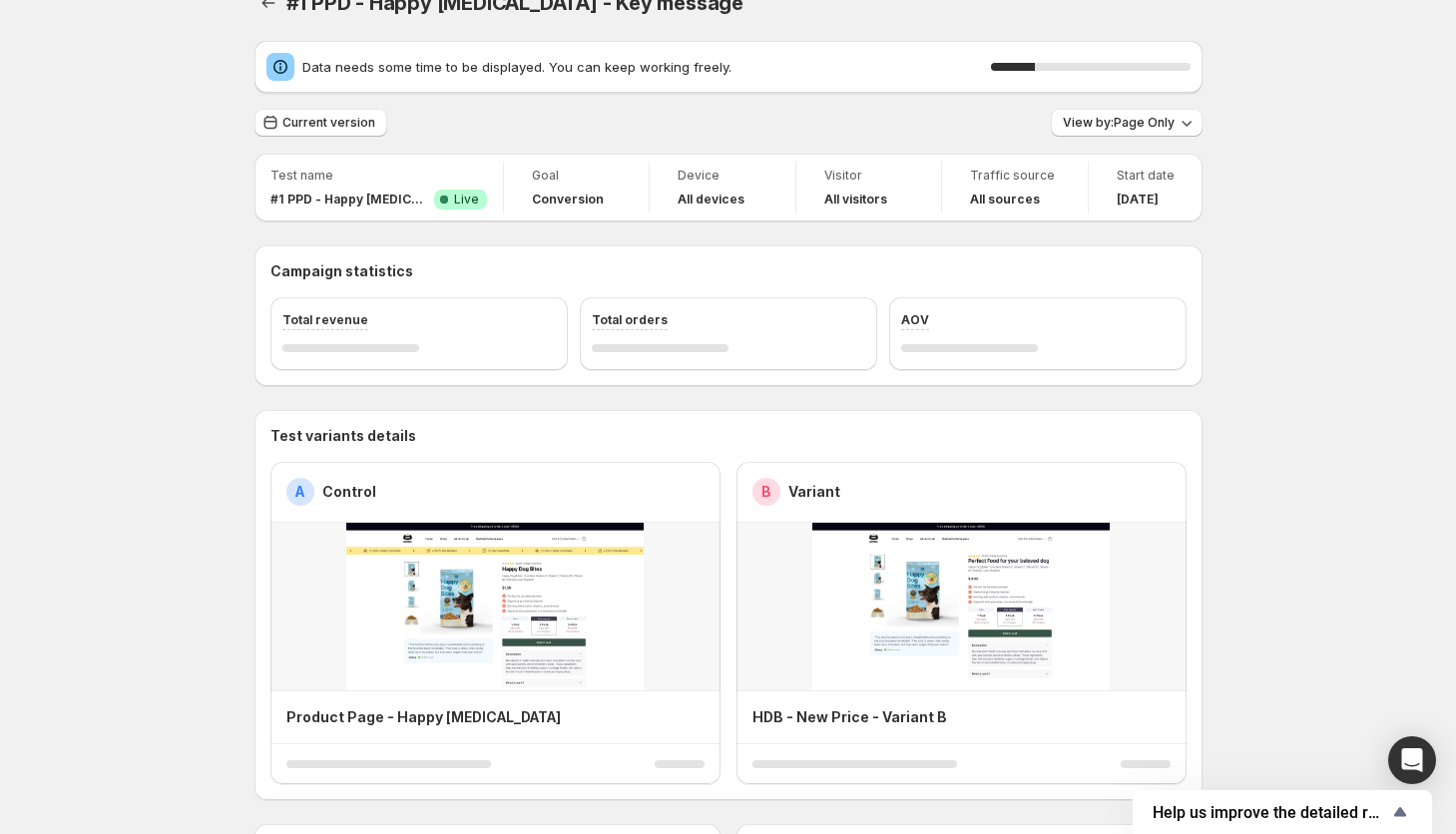 scroll, scrollTop: 0, scrollLeft: 0, axis: both 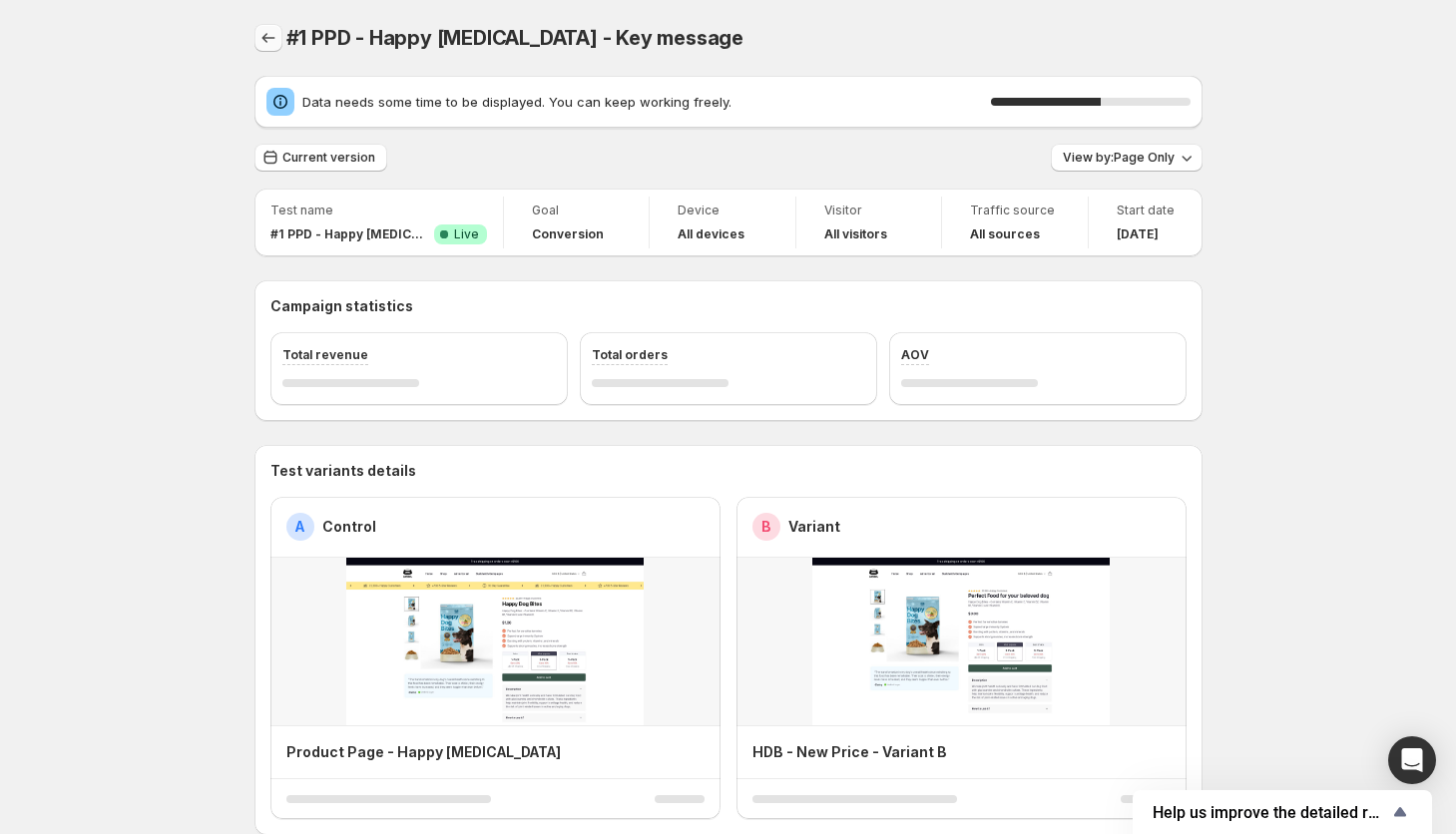 click 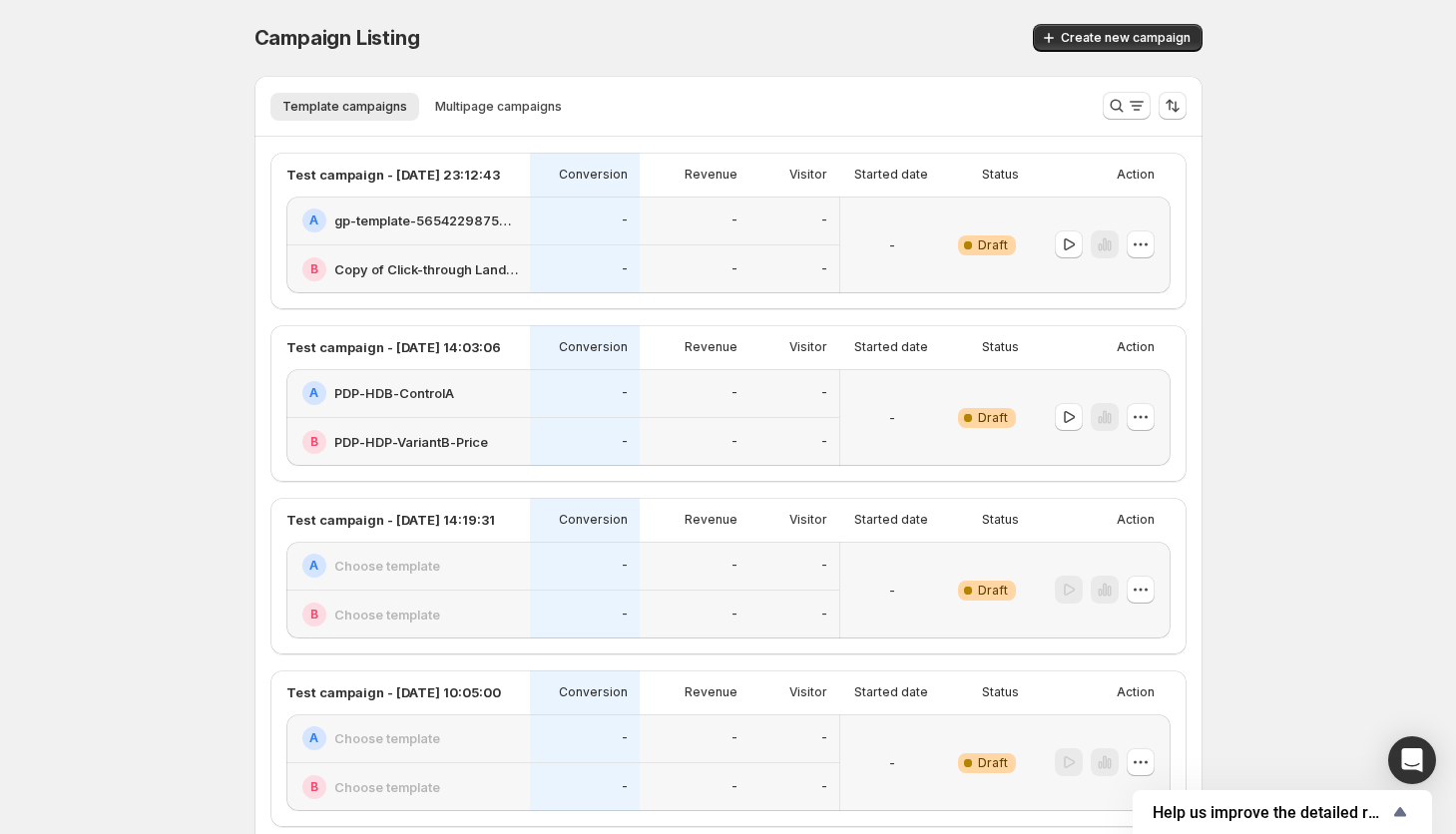 click on "A gp-template-565422987587617569" at bounding box center [408, 220] 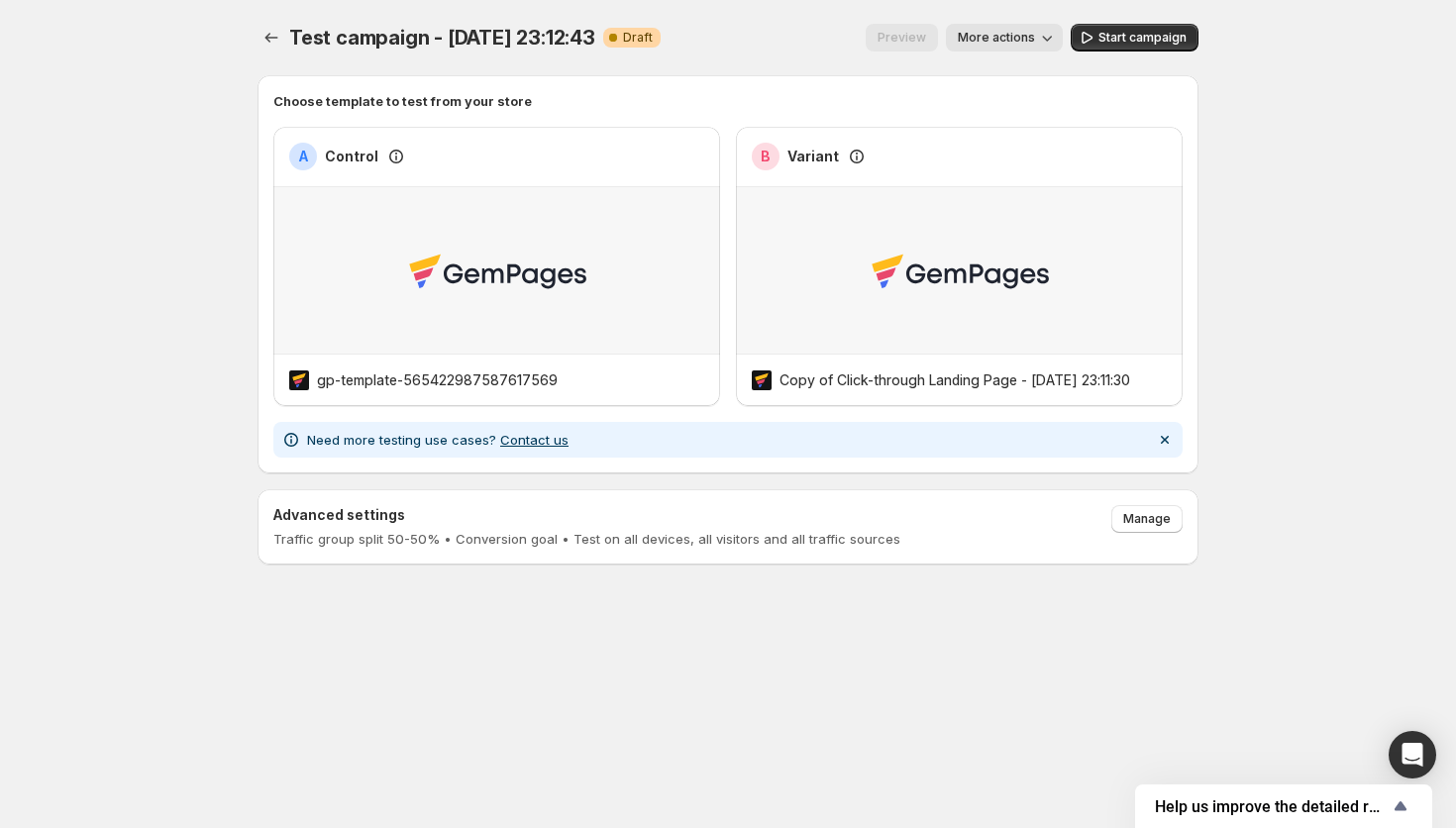 click on "Preview" at bounding box center (901, 38) 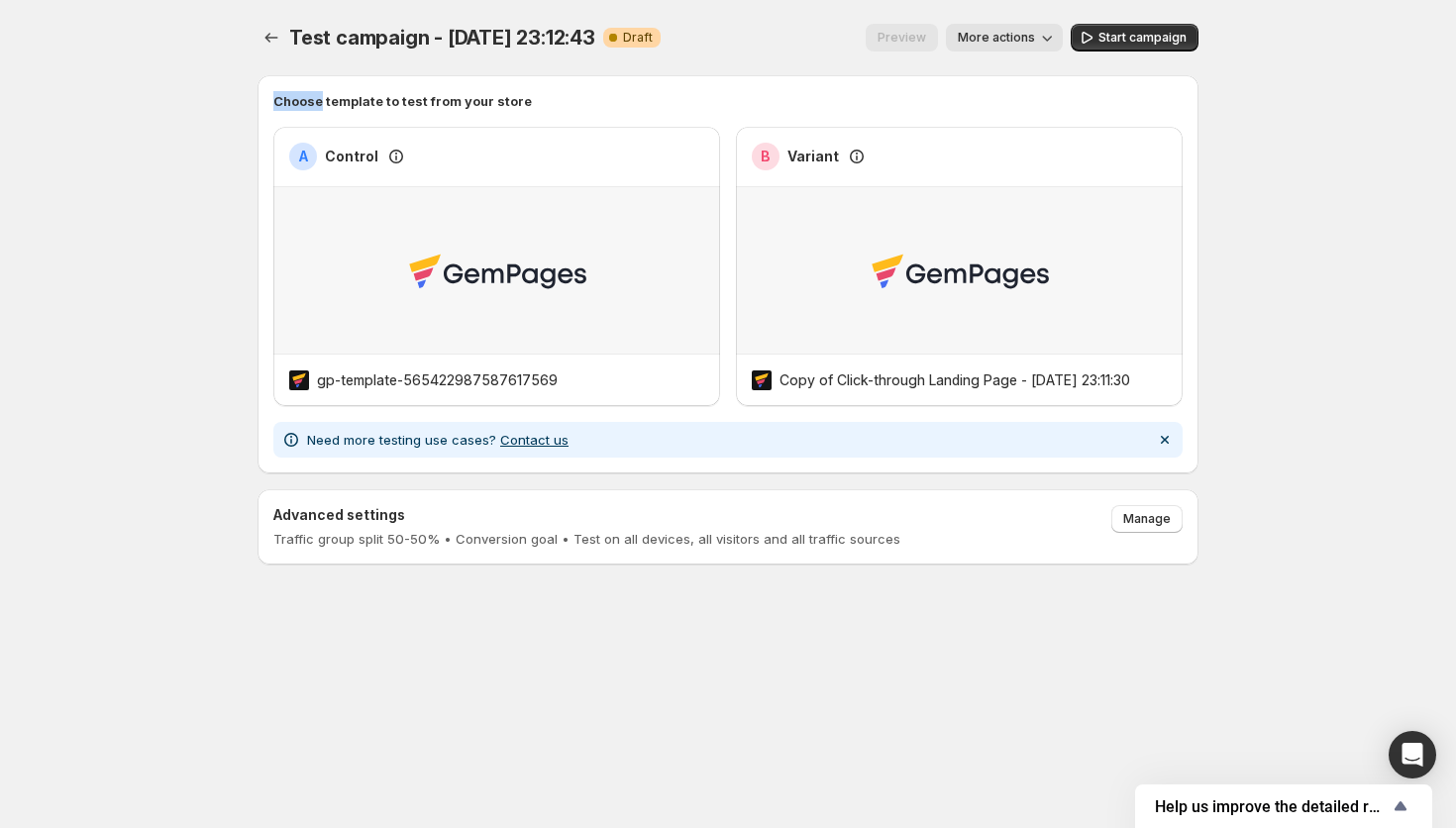 click on "Preview" at bounding box center (901, 38) 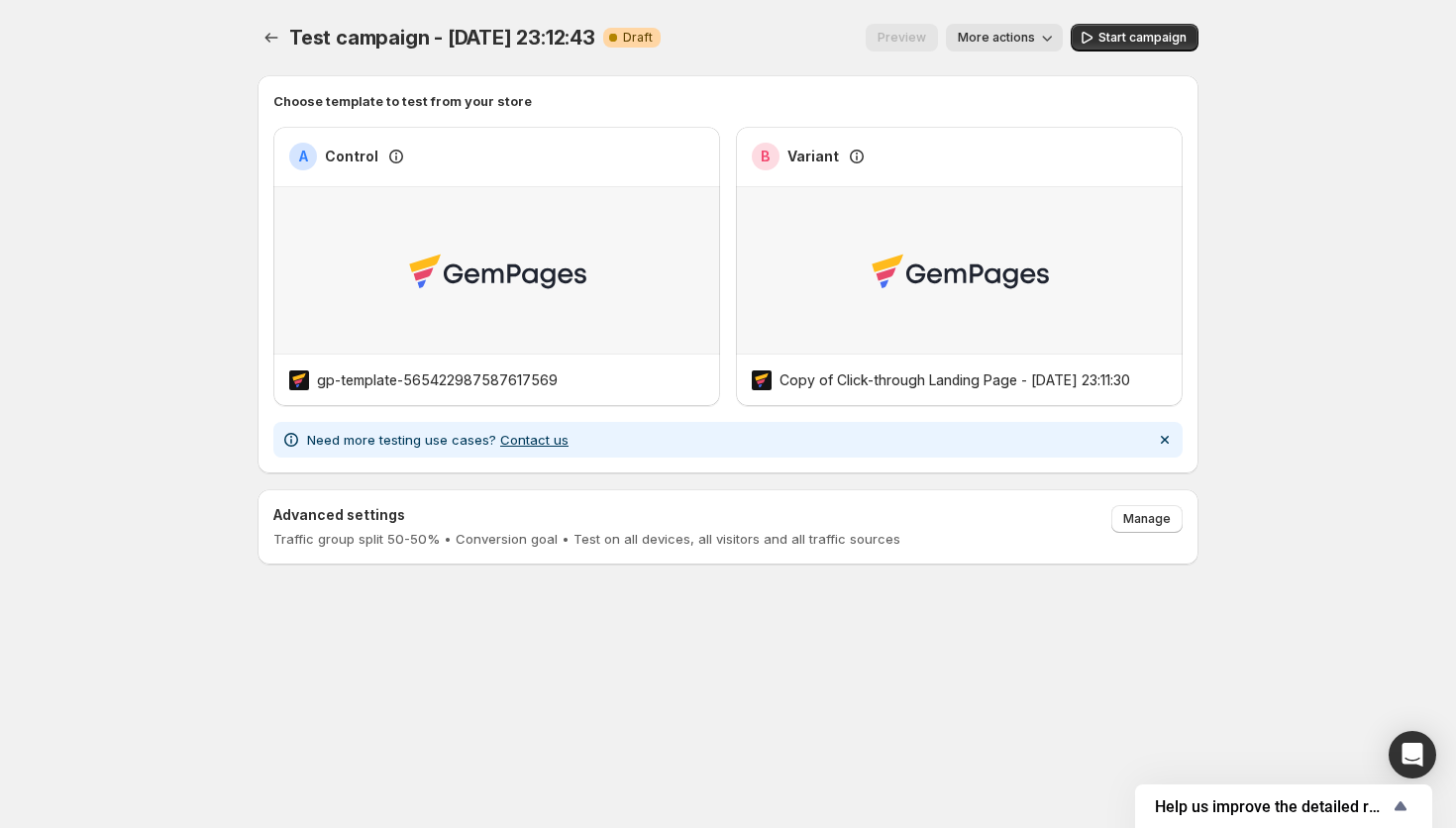 click on "Preview" at bounding box center (901, 38) 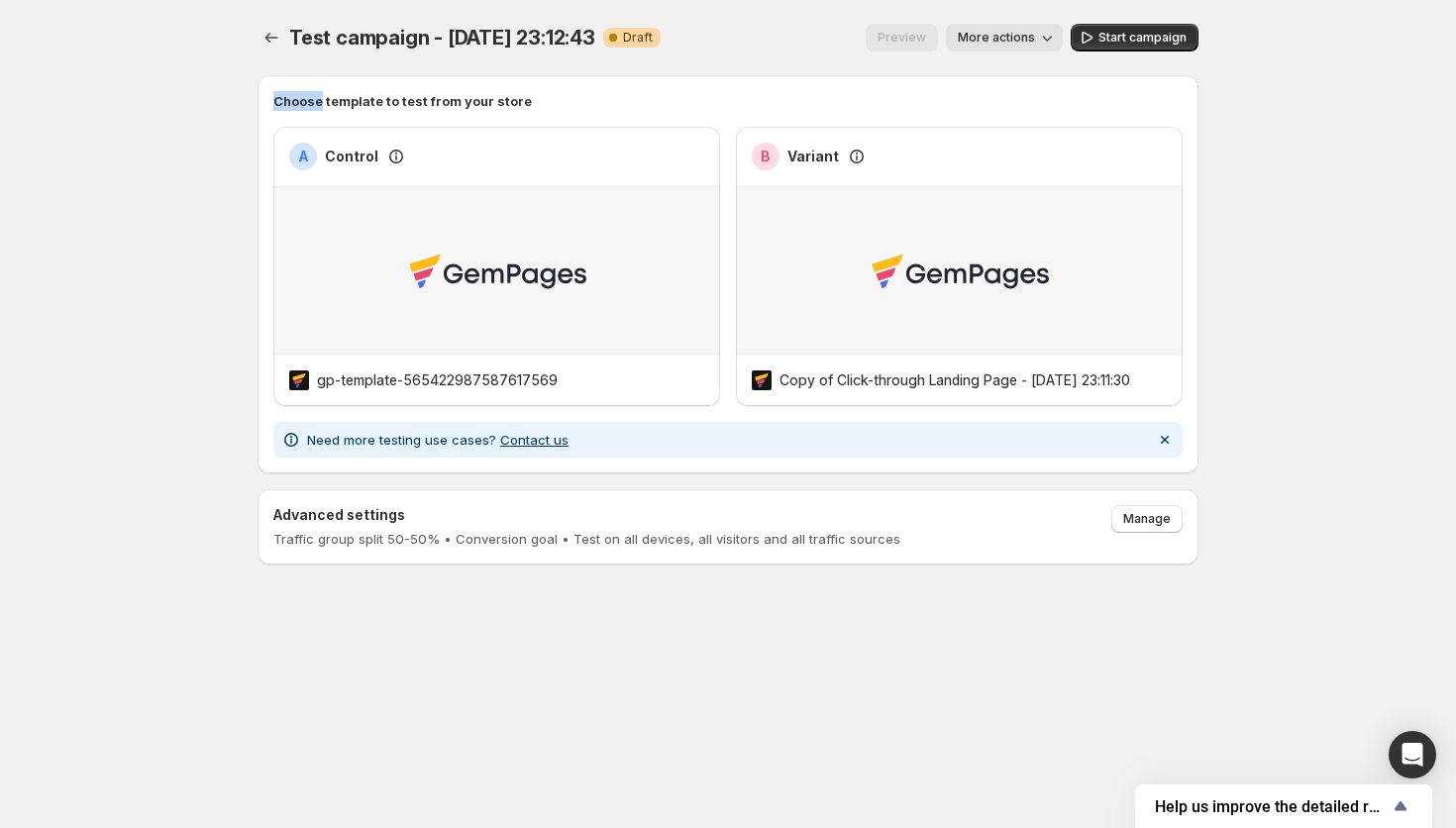 click on "Preview" at bounding box center (901, 38) 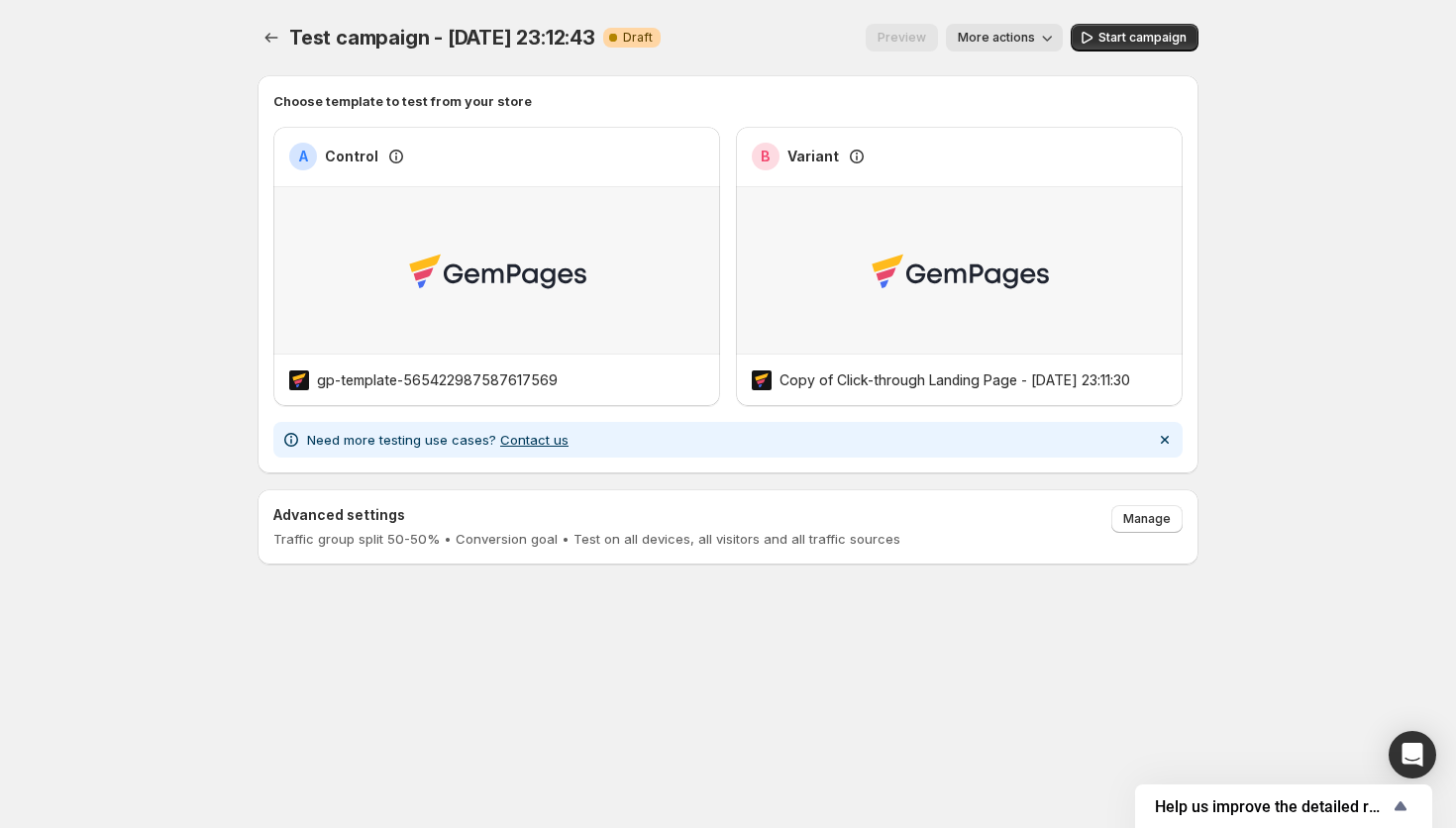 click on "Preview" at bounding box center [901, 38] 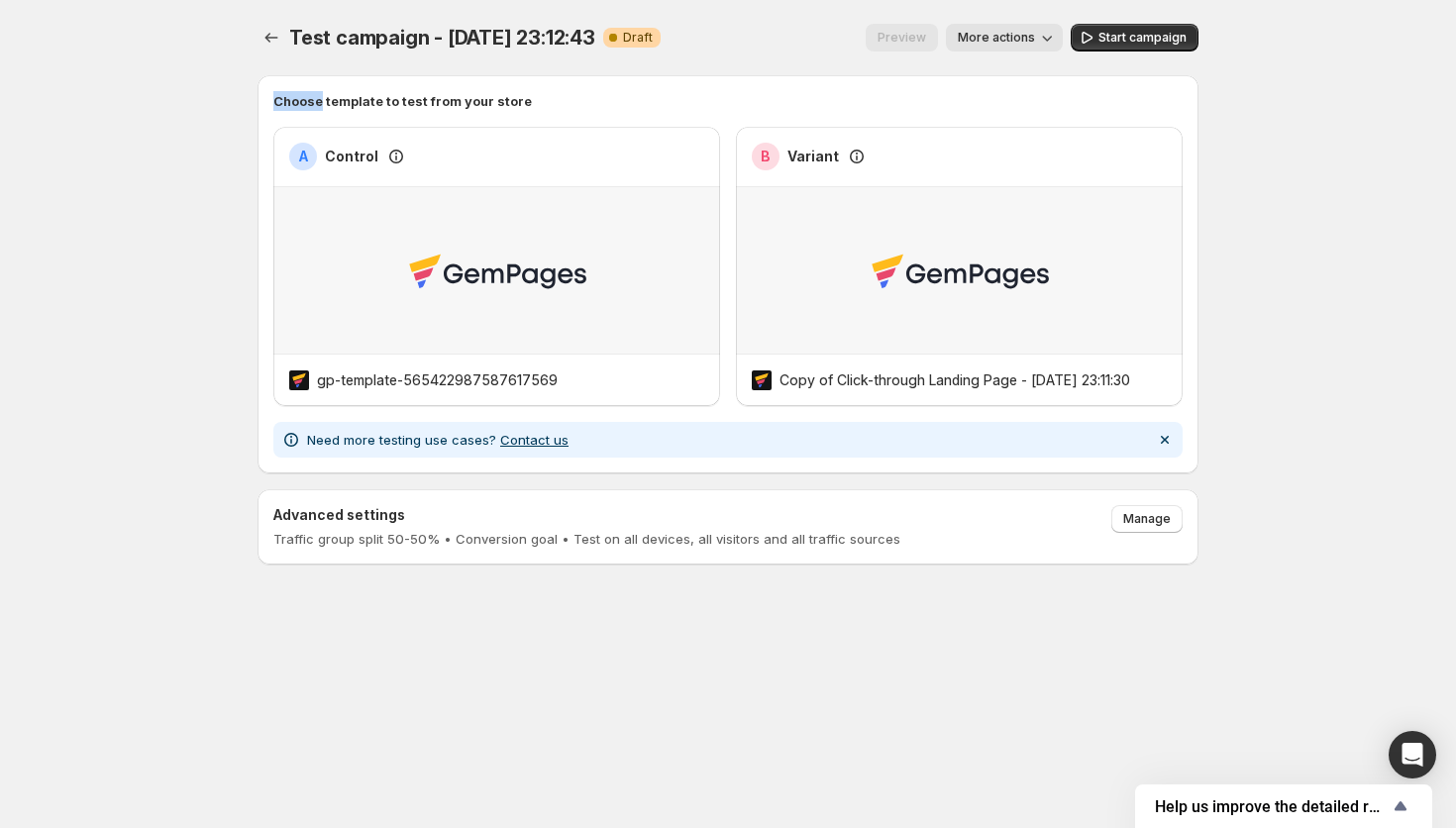 click on "Preview More actions" at bounding box center [870, 38] 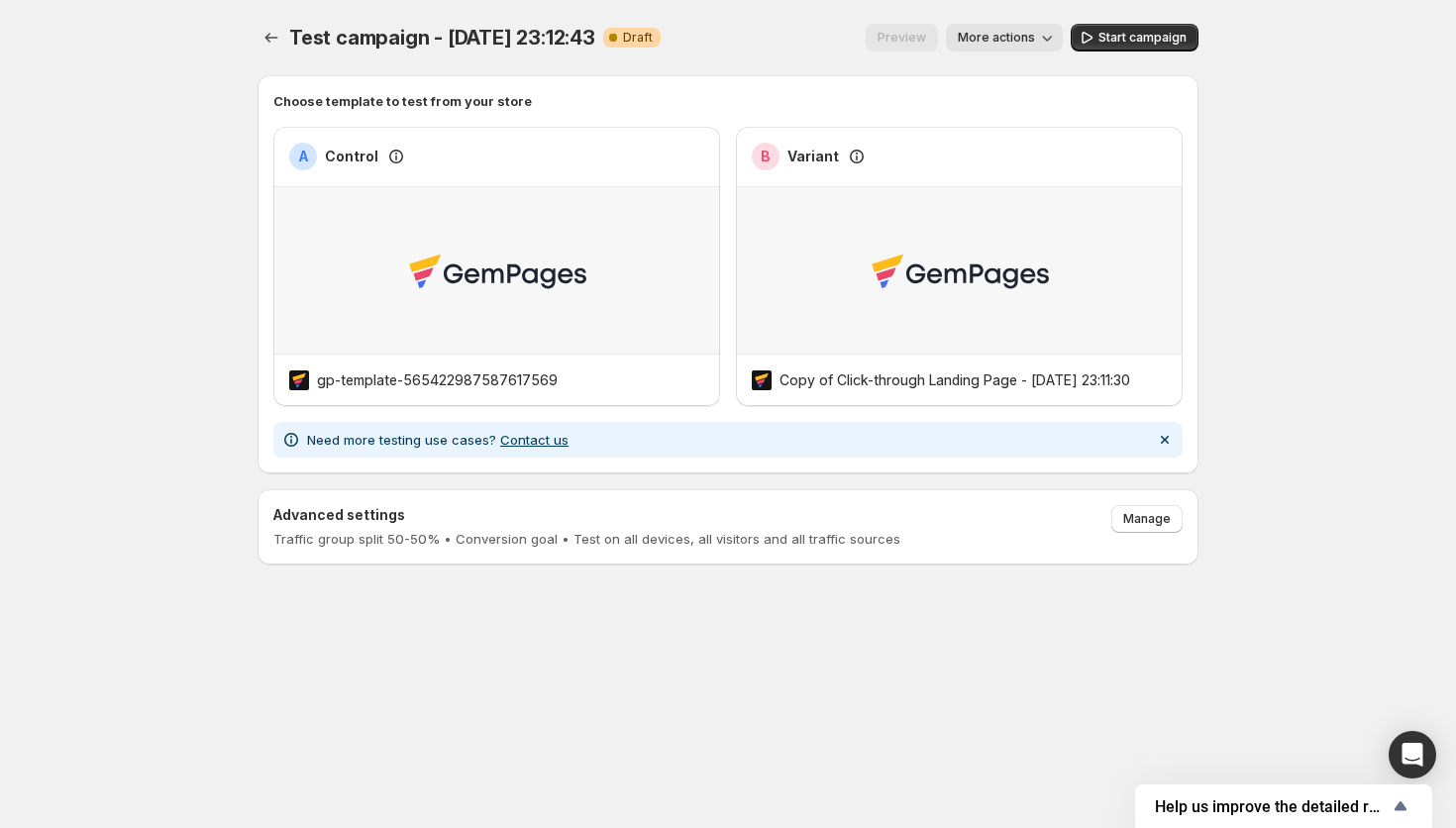 click on "Preview" at bounding box center (901, 38) 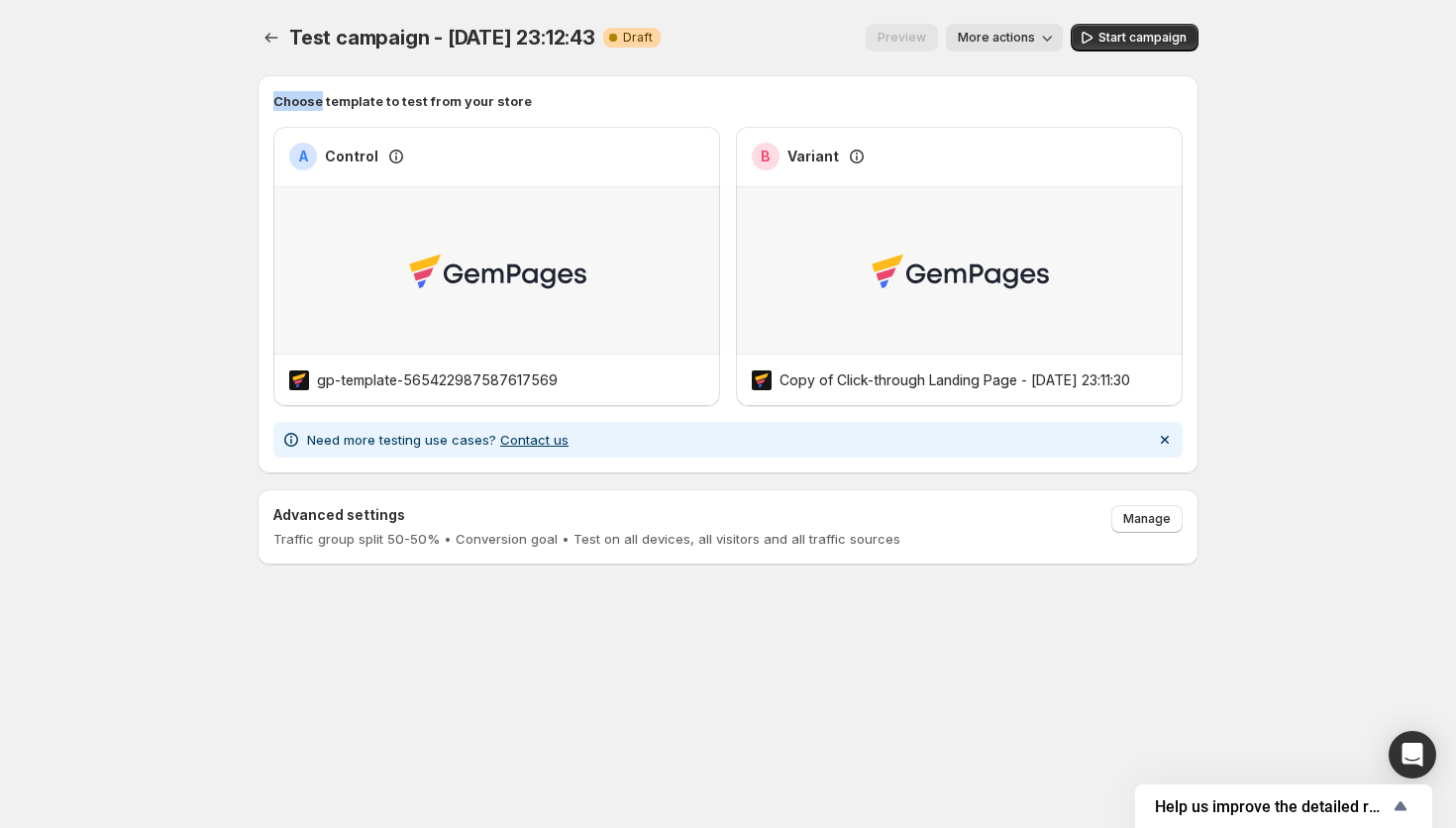 click on "Preview" at bounding box center (901, 38) 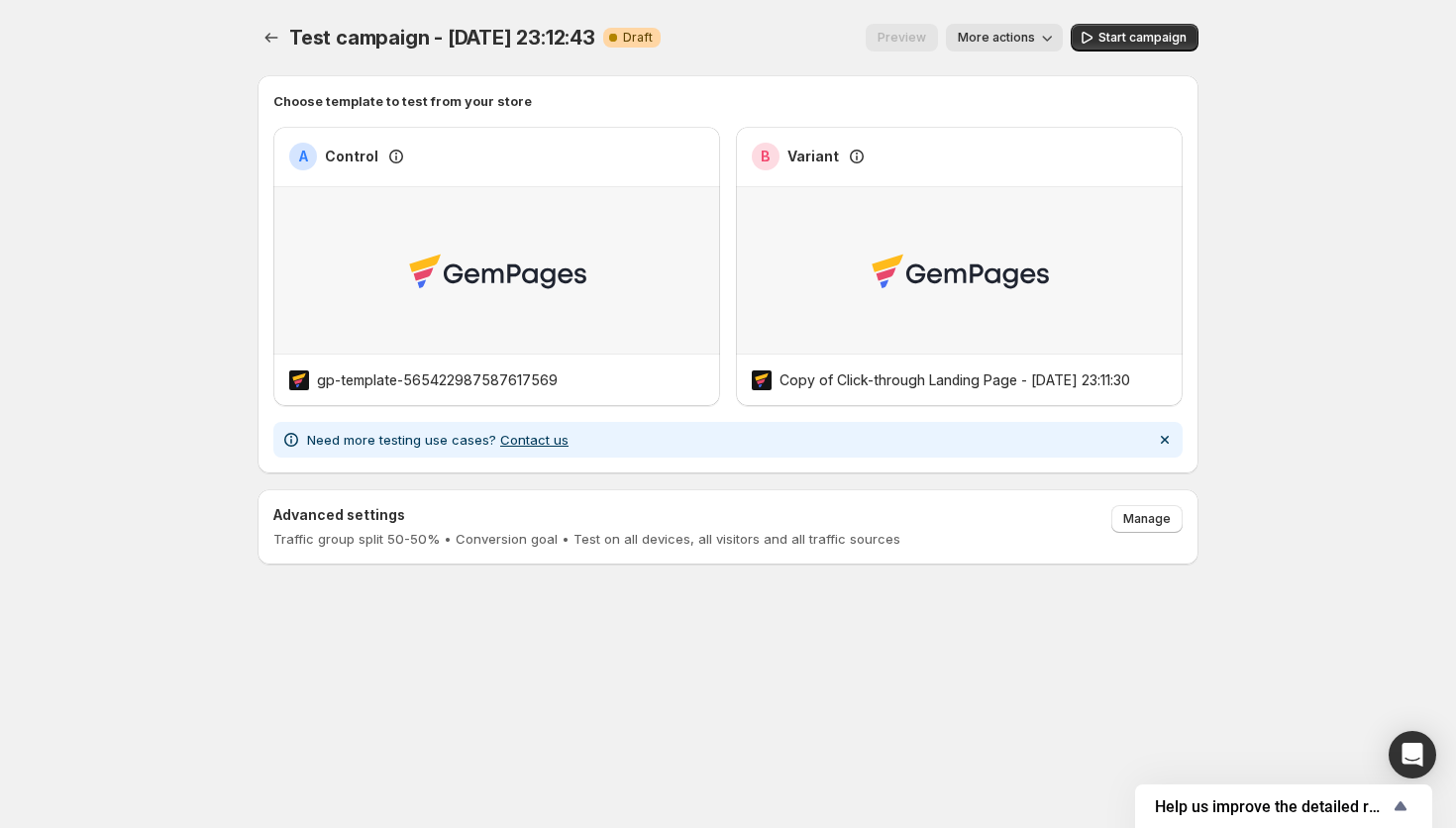 click on "Preview More actions" at bounding box center [870, 38] 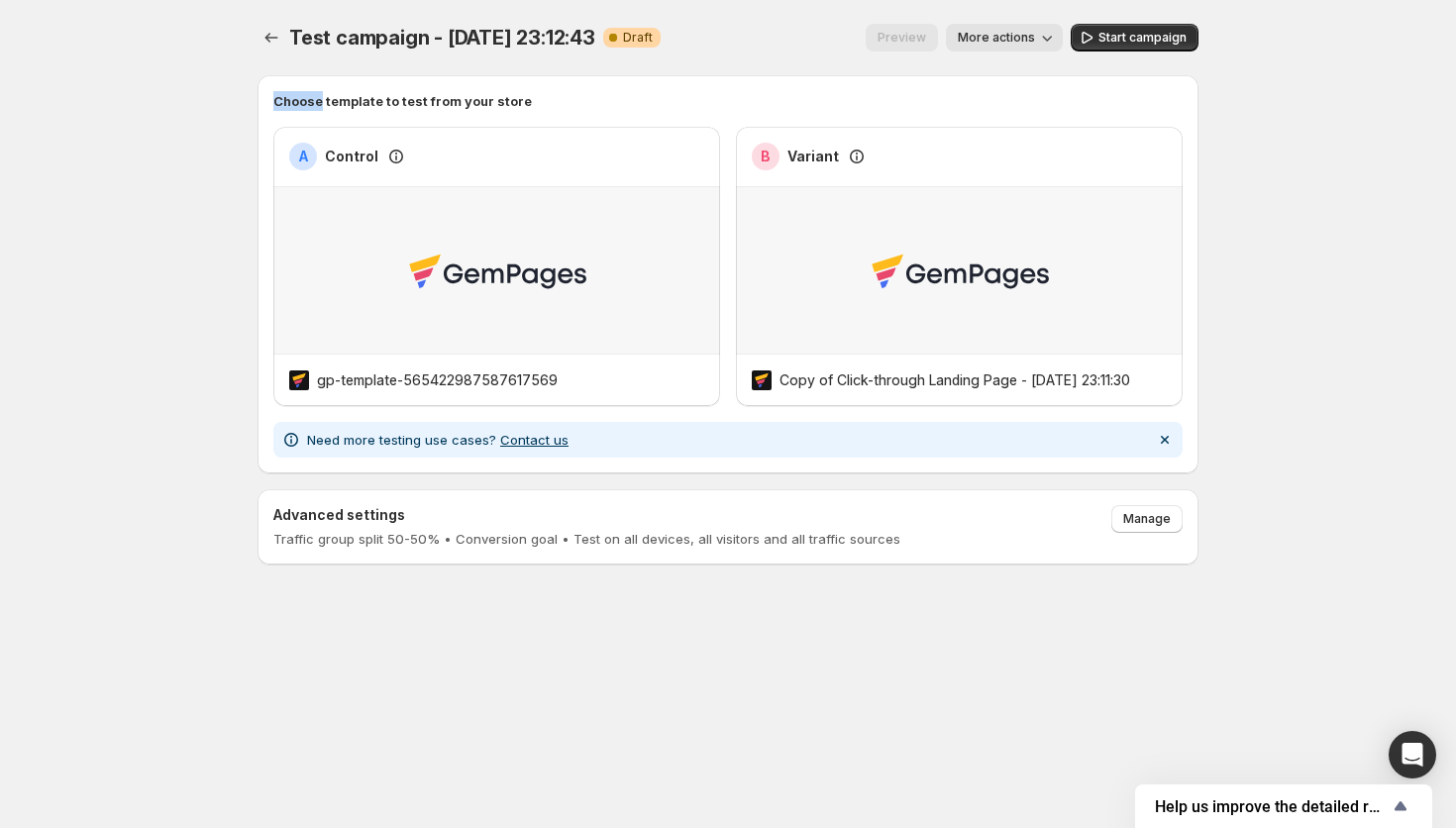 click on "Preview More actions" at bounding box center [870, 38] 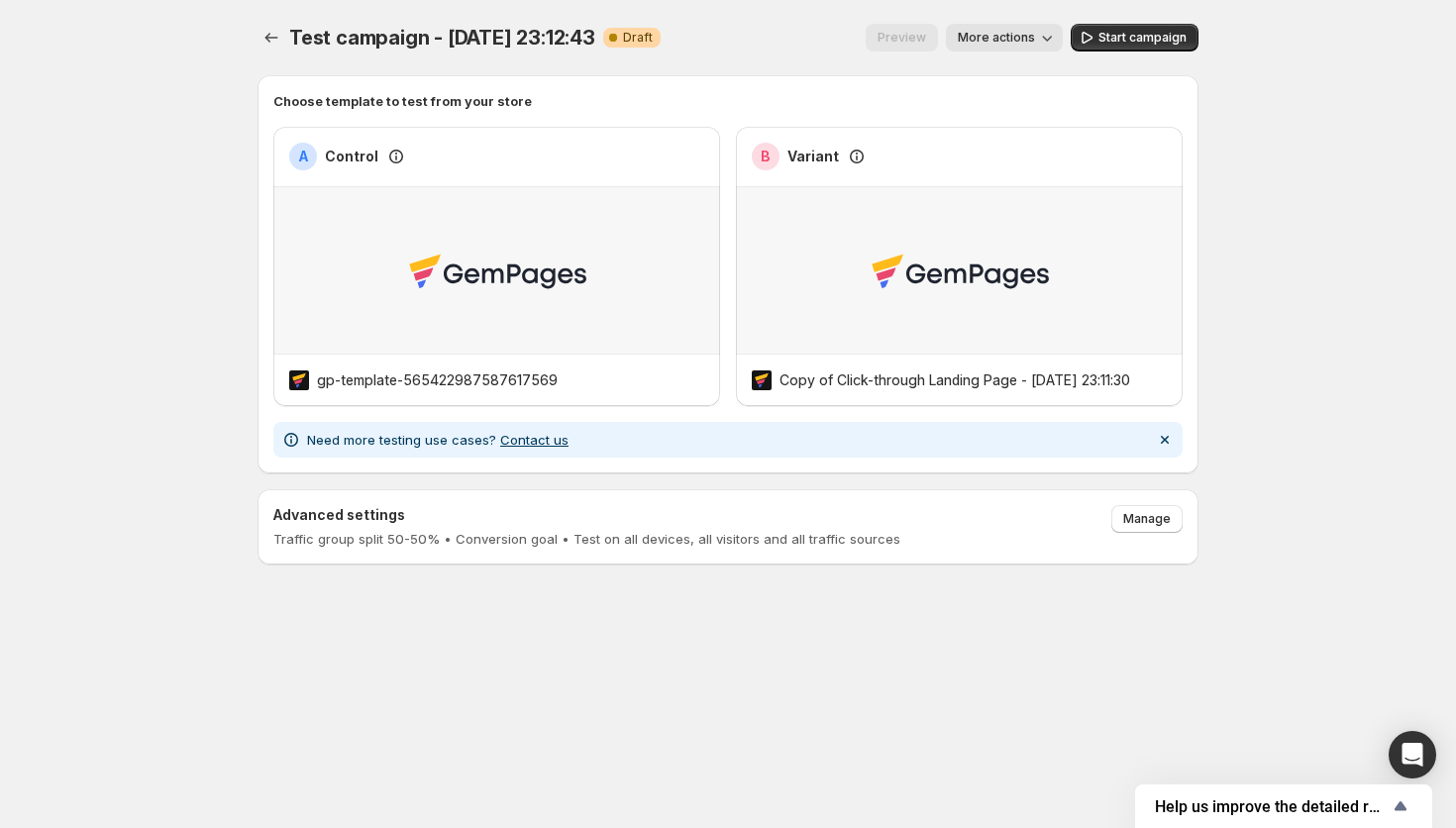 click on "Preview More actions" at bounding box center [870, 38] 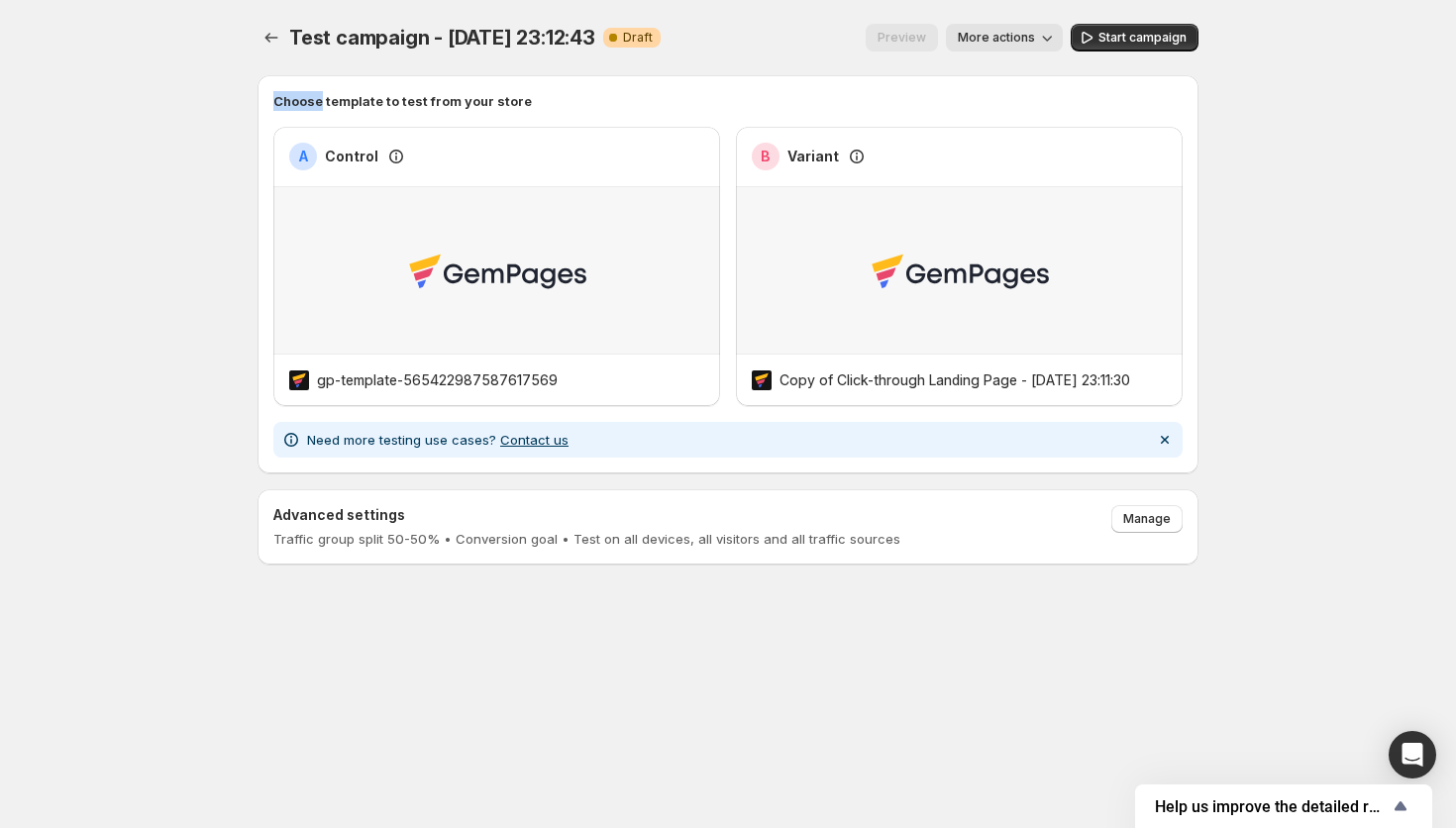 click on "Preview" at bounding box center [901, 38] 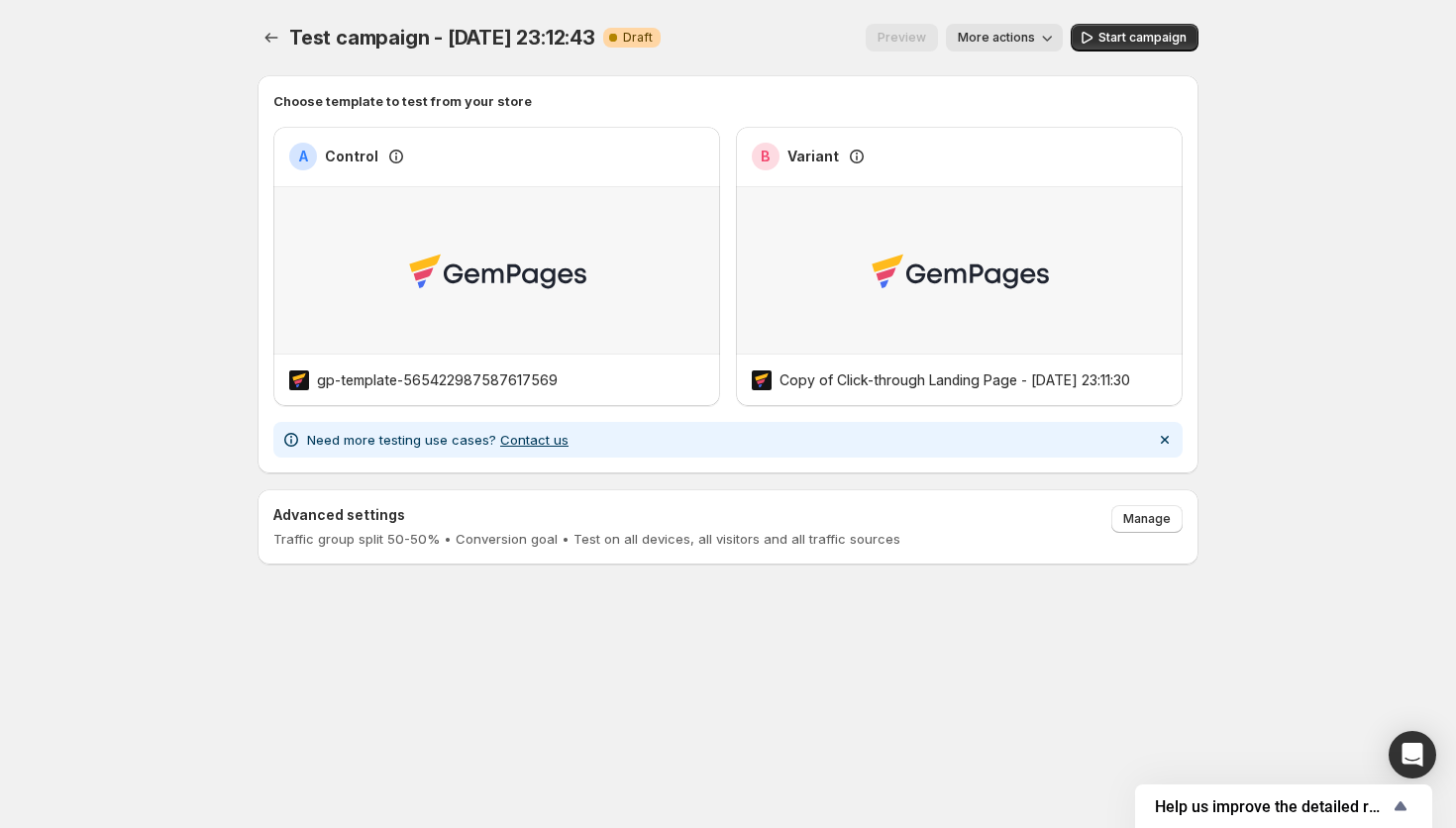 click on "Preview More actions" at bounding box center (870, 38) 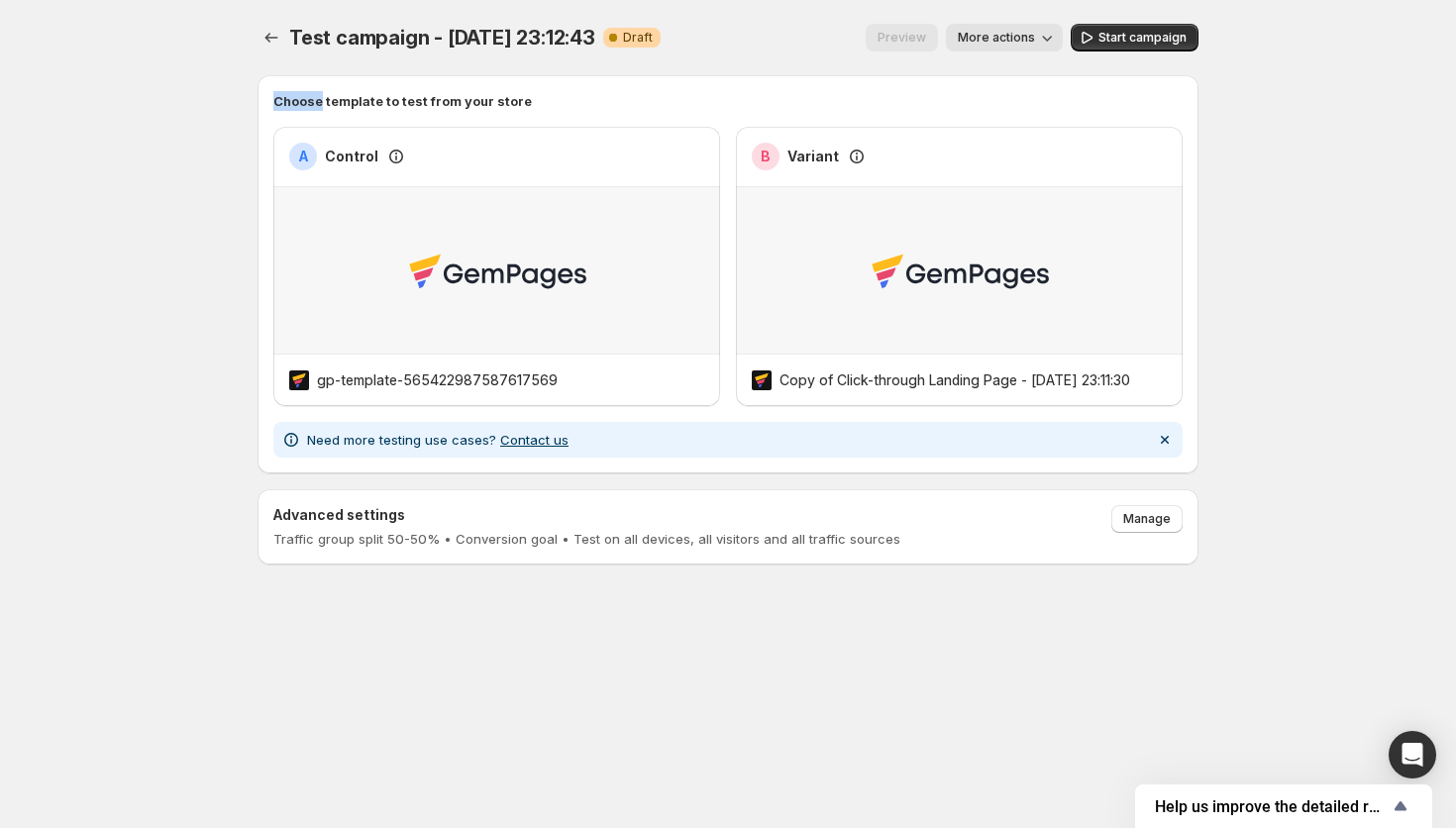 click on "Preview More actions" at bounding box center [870, 38] 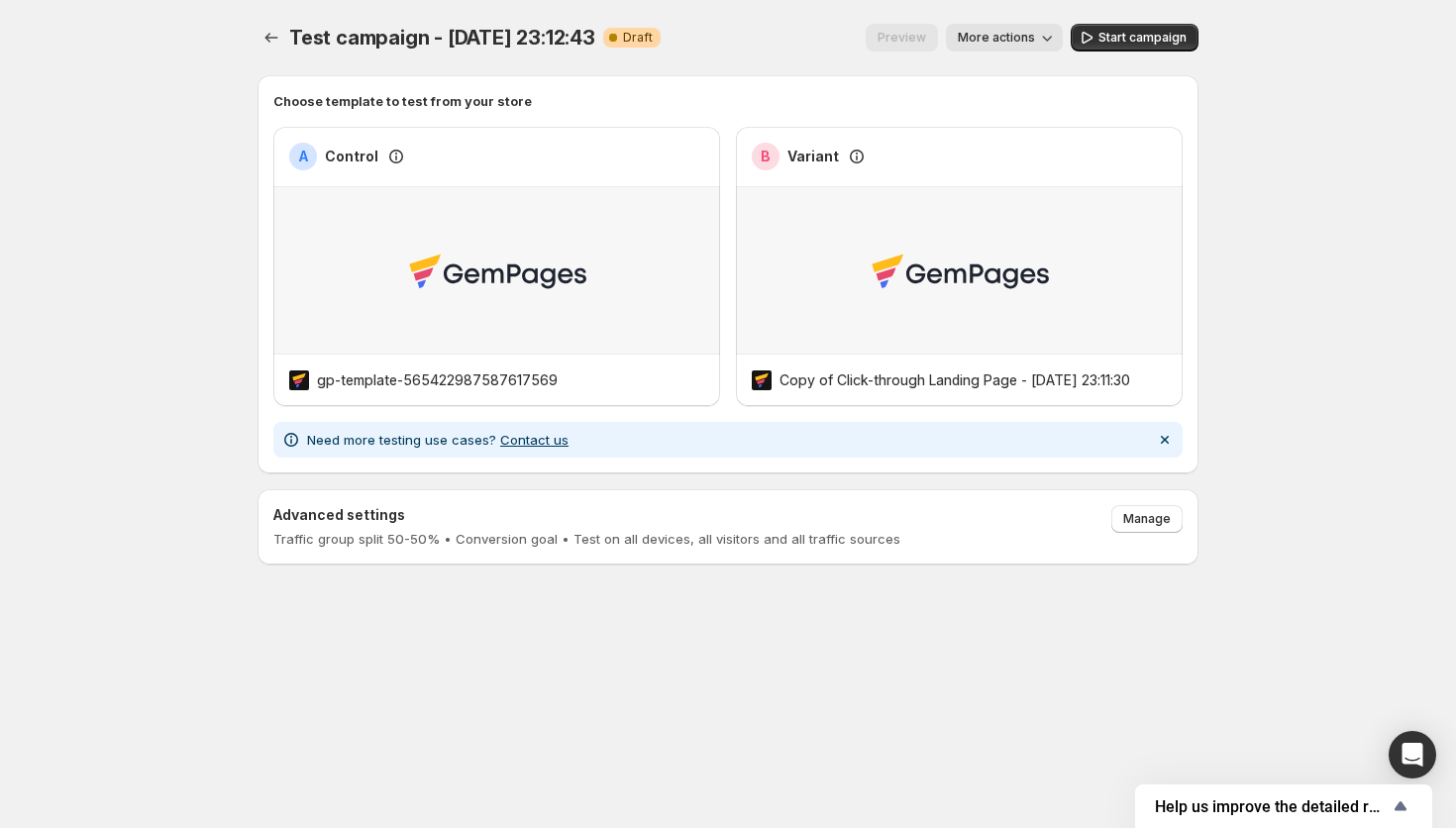 click on "Preview" at bounding box center [901, 38] 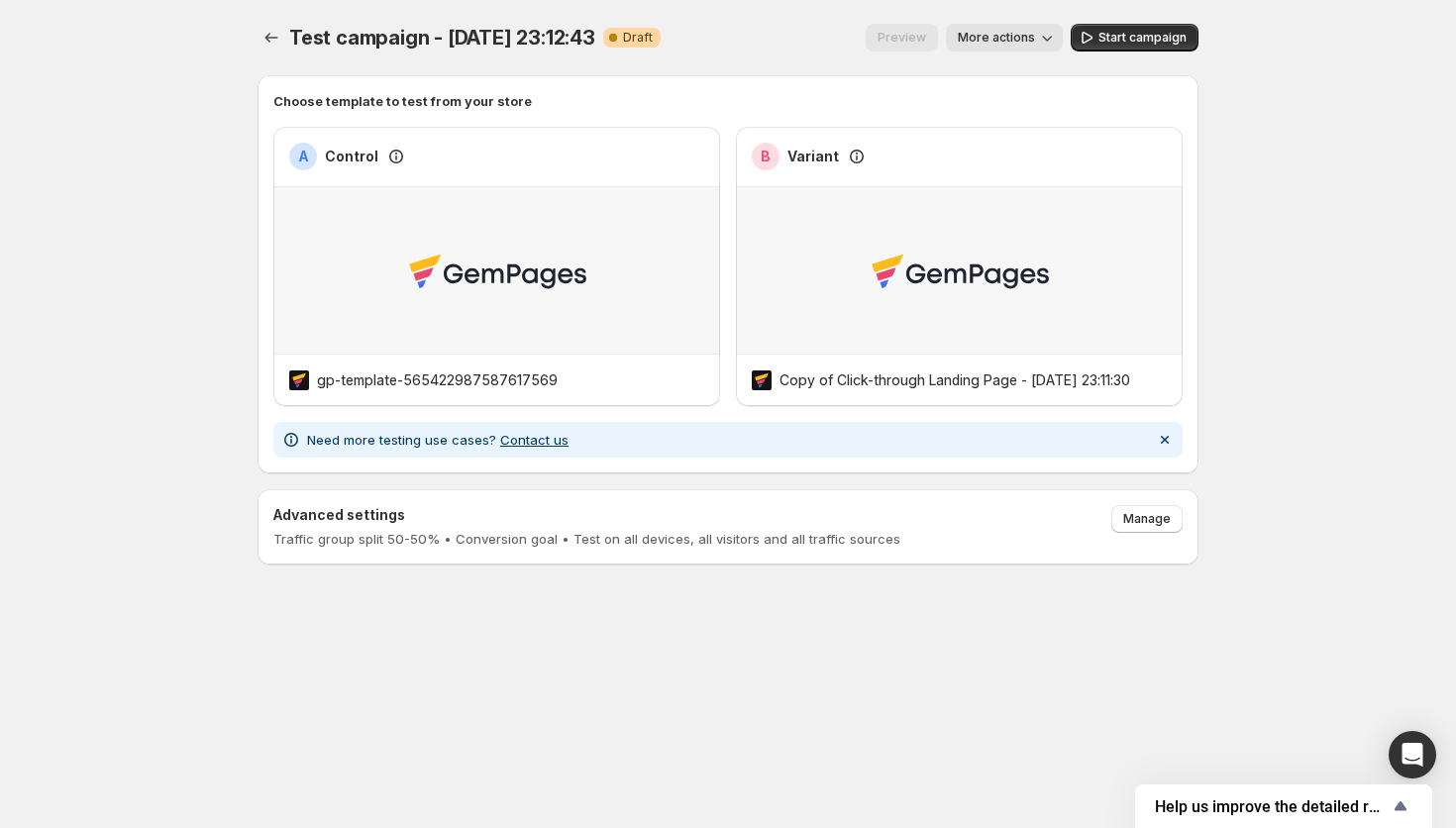 click on "Preview" at bounding box center [901, 38] 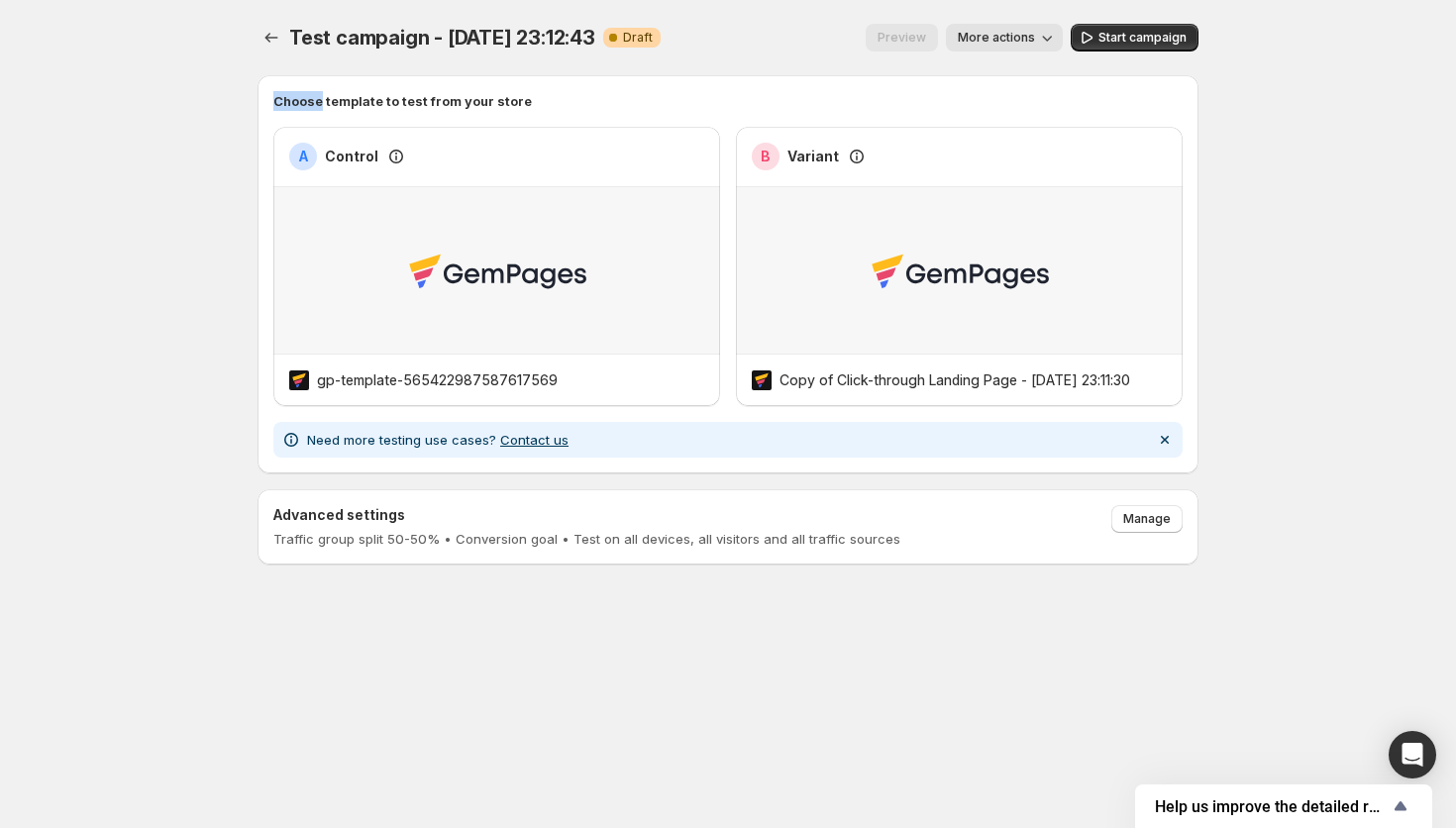 click on "Preview" at bounding box center [901, 38] 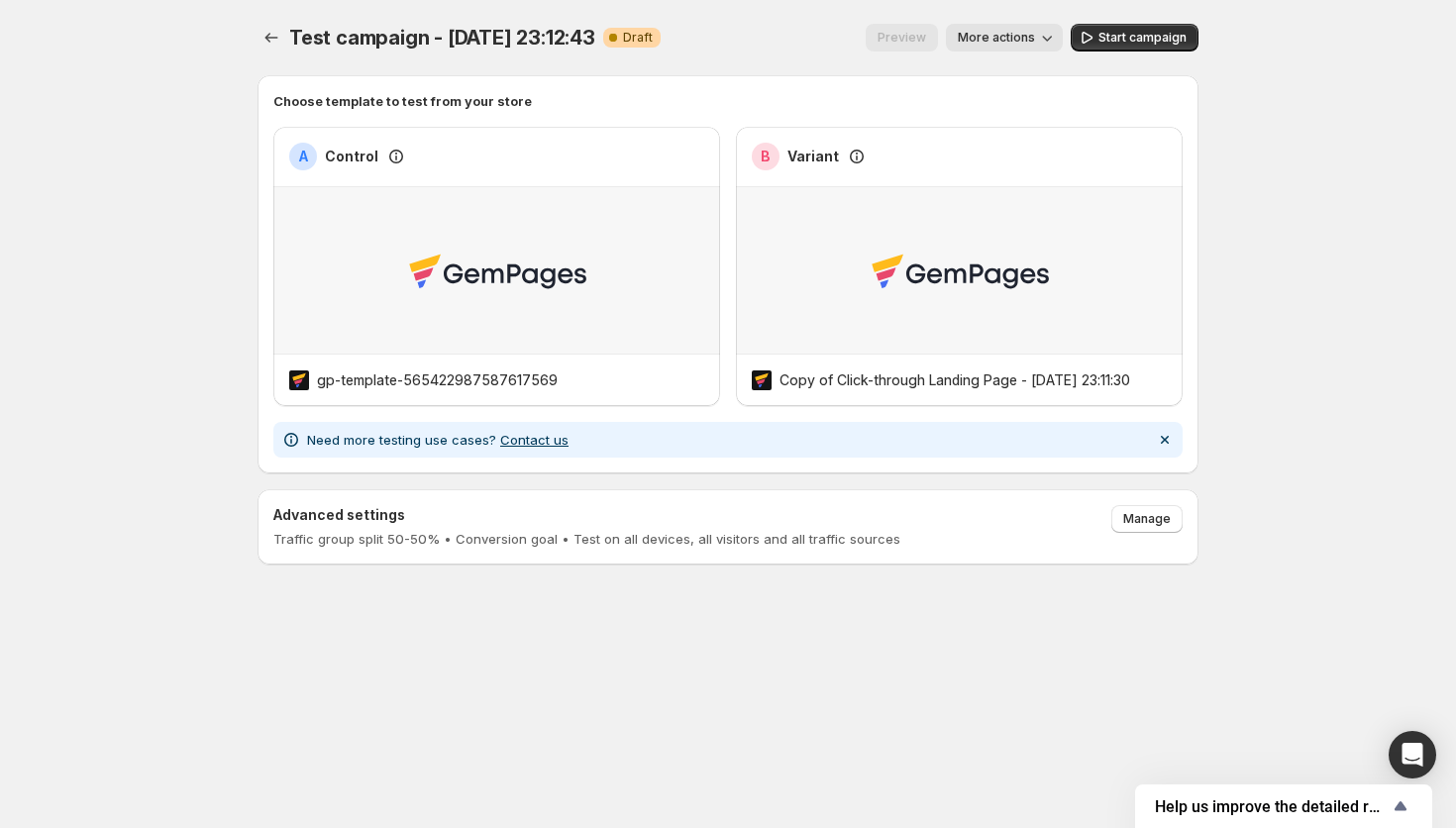 click on "Preview More actions" at bounding box center (870, 38) 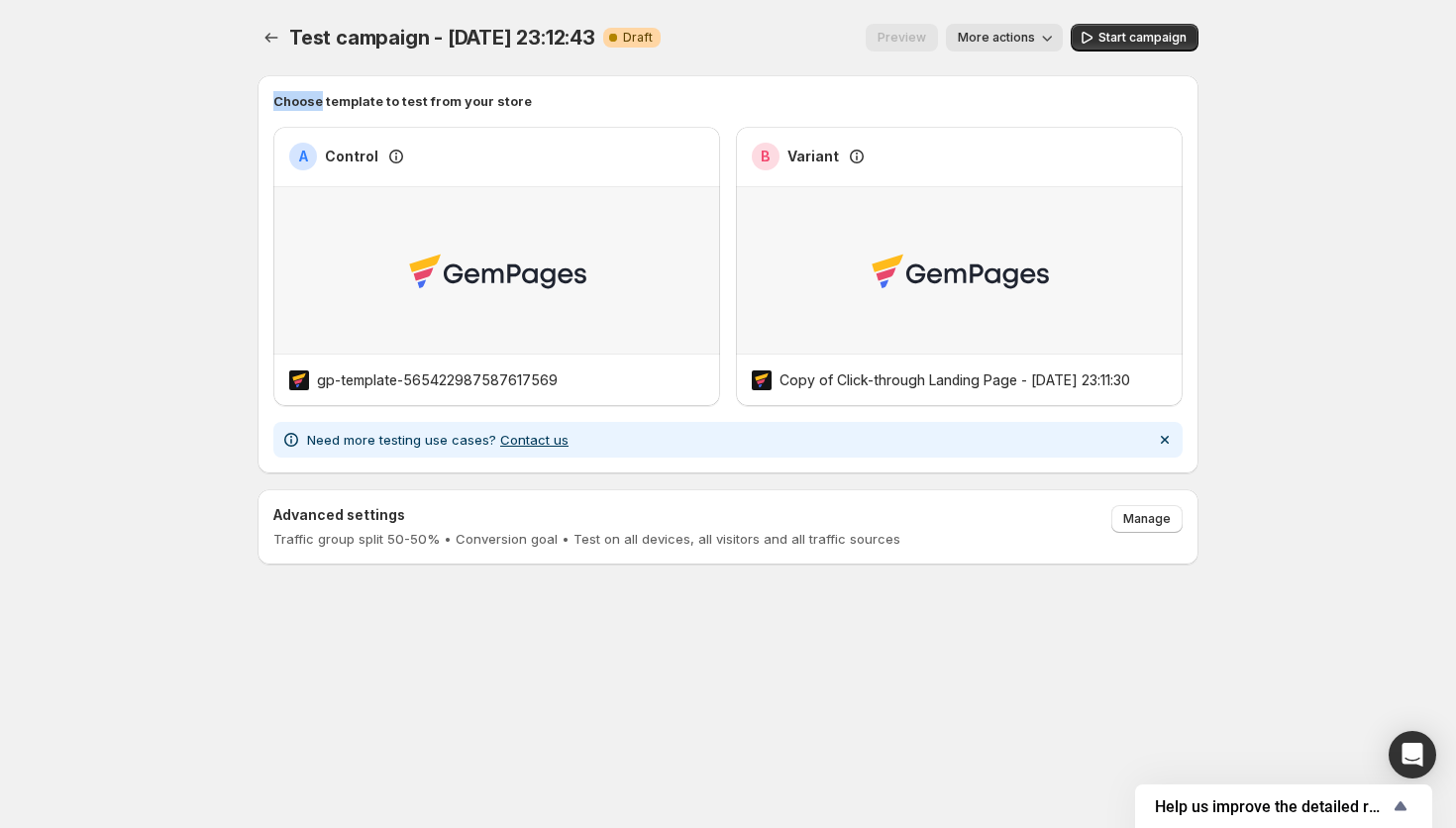 click on "Preview" at bounding box center (901, 38) 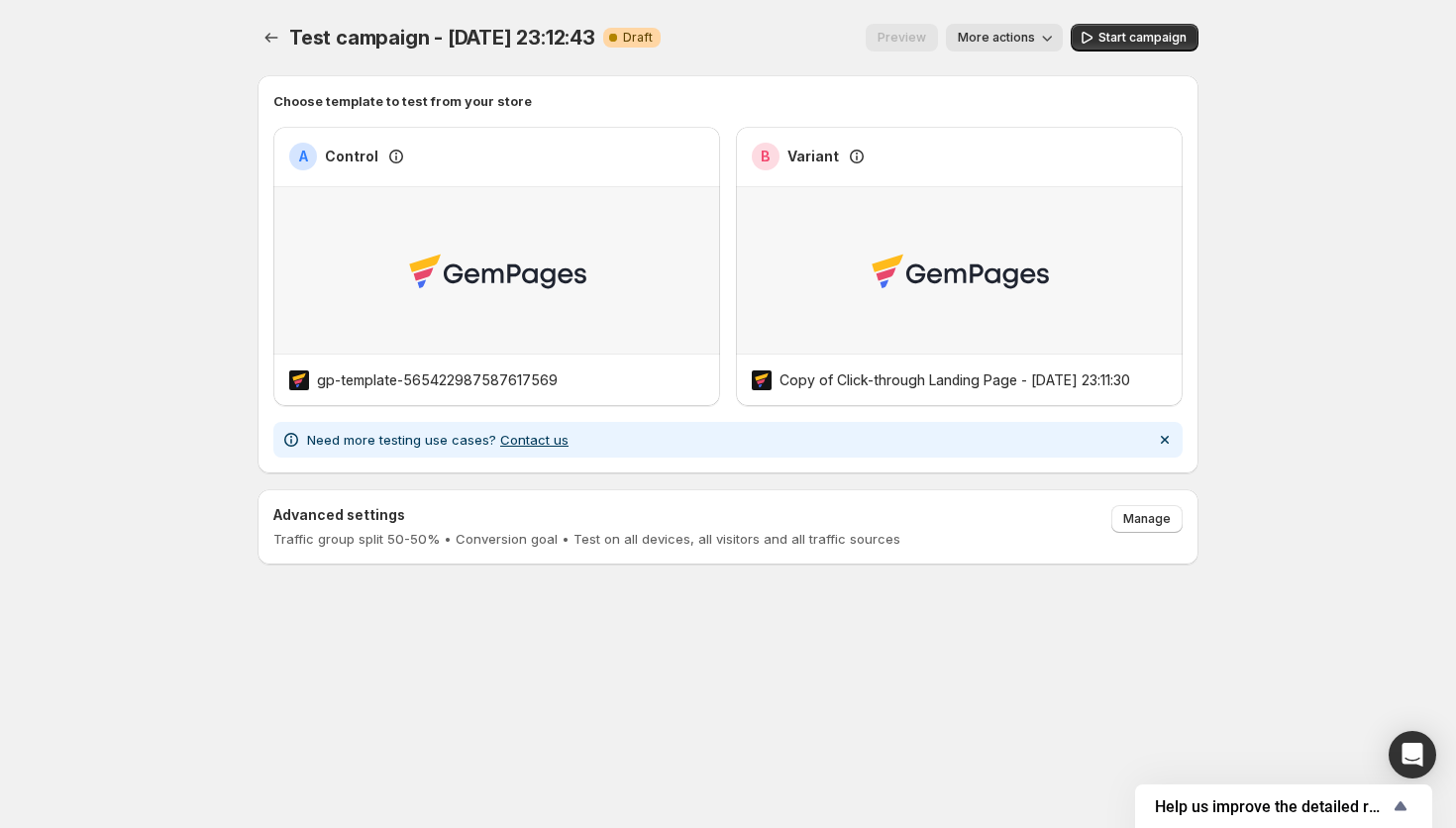 click on "Test campaign - [DATE] 23:12:43. This page is ready Test campaign - [DATE] 23:12:43 Warning Complete Draft Preview More actions More actions Preview More actions Start campaign Choose template to test from your store A Control gp-template-565422987587617569 B Variant Copy of Click-through Landing Page - [DATE] 23:11:30 Need more testing use cases?   Contact us Advanced settings Traffic group split 50-50% • Conversion goal • Test on all devices, all visitors and all traffic sources Manage Home Campaigns Plans" at bounding box center [728, 336] 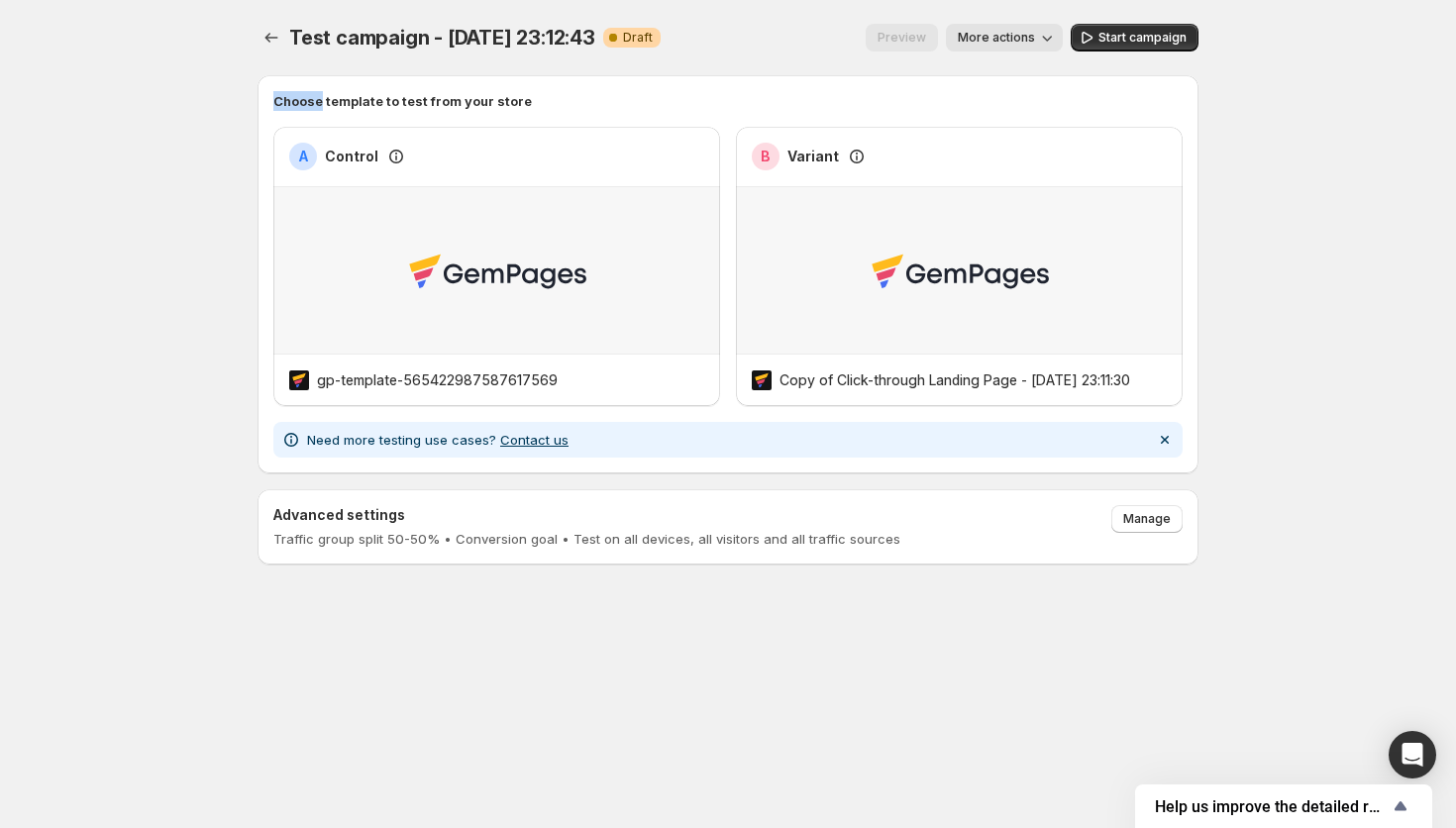 click on "Preview" at bounding box center (901, 38) 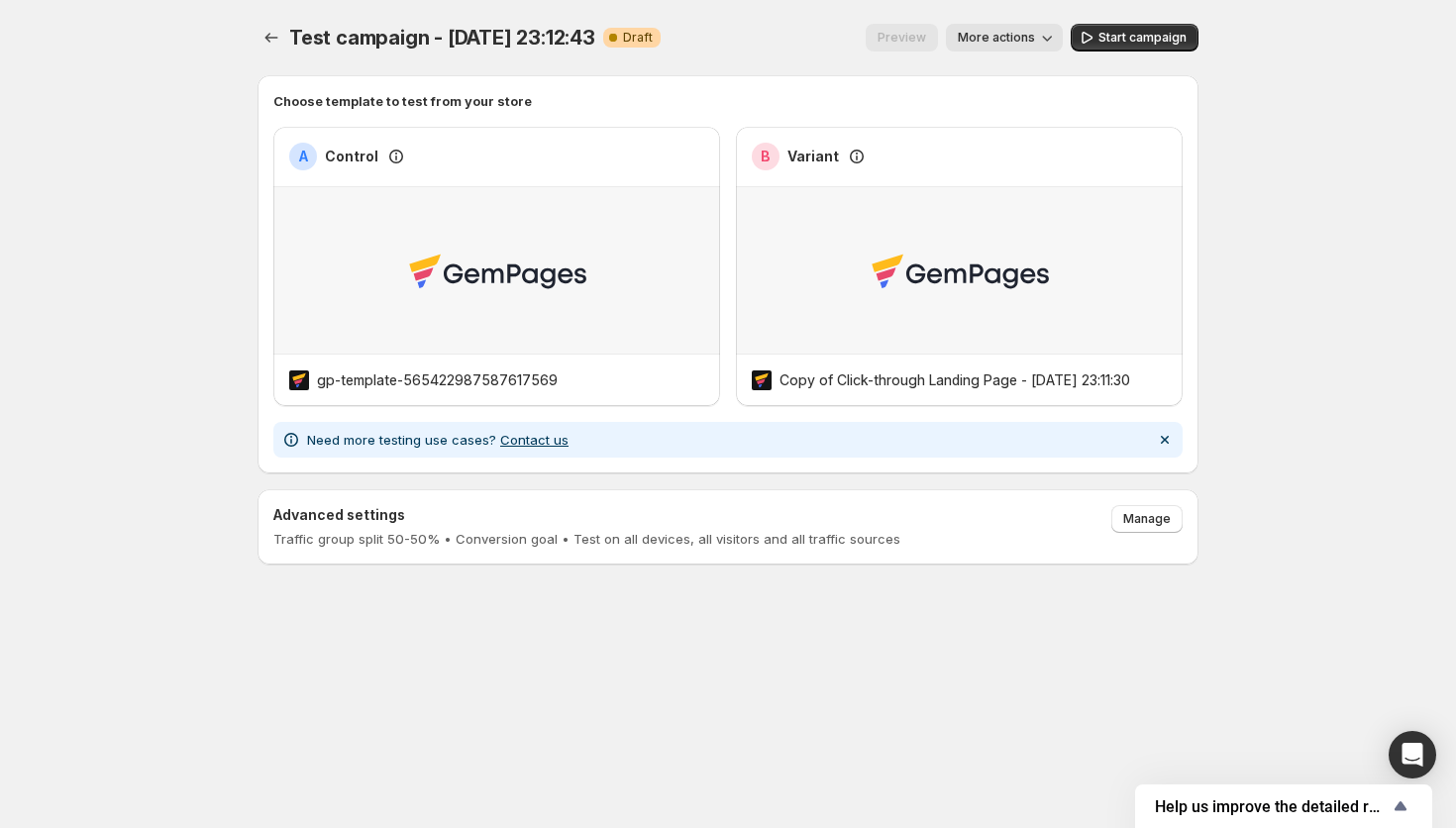 click on "Test campaign - [DATE] 23:12:43. This page is ready Test campaign - [DATE] 23:12:43 Warning Complete Draft Preview More actions More actions Preview More actions Start campaign Choose template to test from your store A Control gp-template-565422987587617569 B Variant Copy of Click-through Landing Page - [DATE] 23:11:30 Need more testing use cases?   Contact us Advanced settings Traffic group split 50-50% • Conversion goal • Test on all devices, all visitors and all traffic sources Manage Home Campaigns Plans" at bounding box center [728, 336] 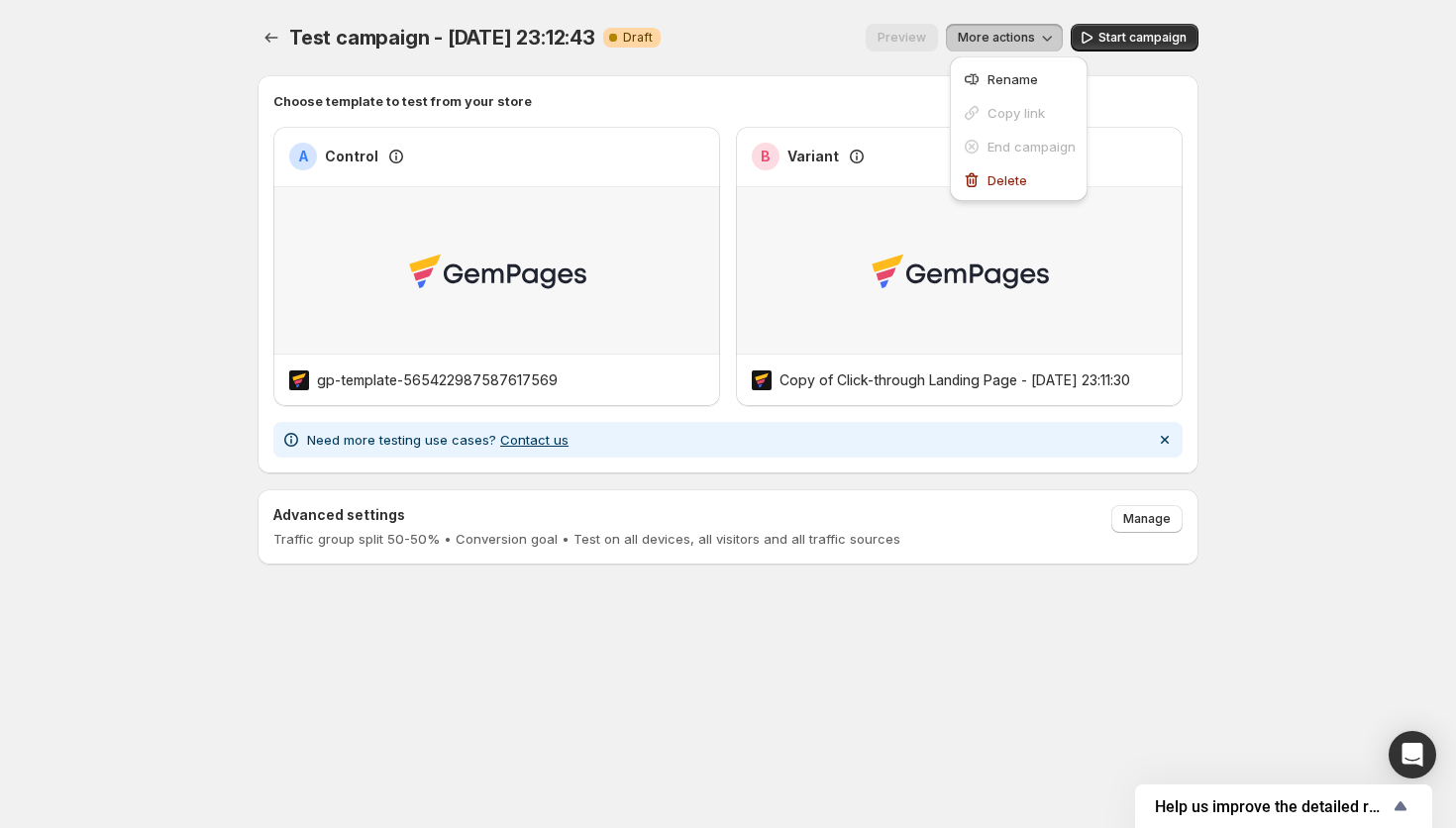 click on "More actions" at bounding box center (1004, 38) 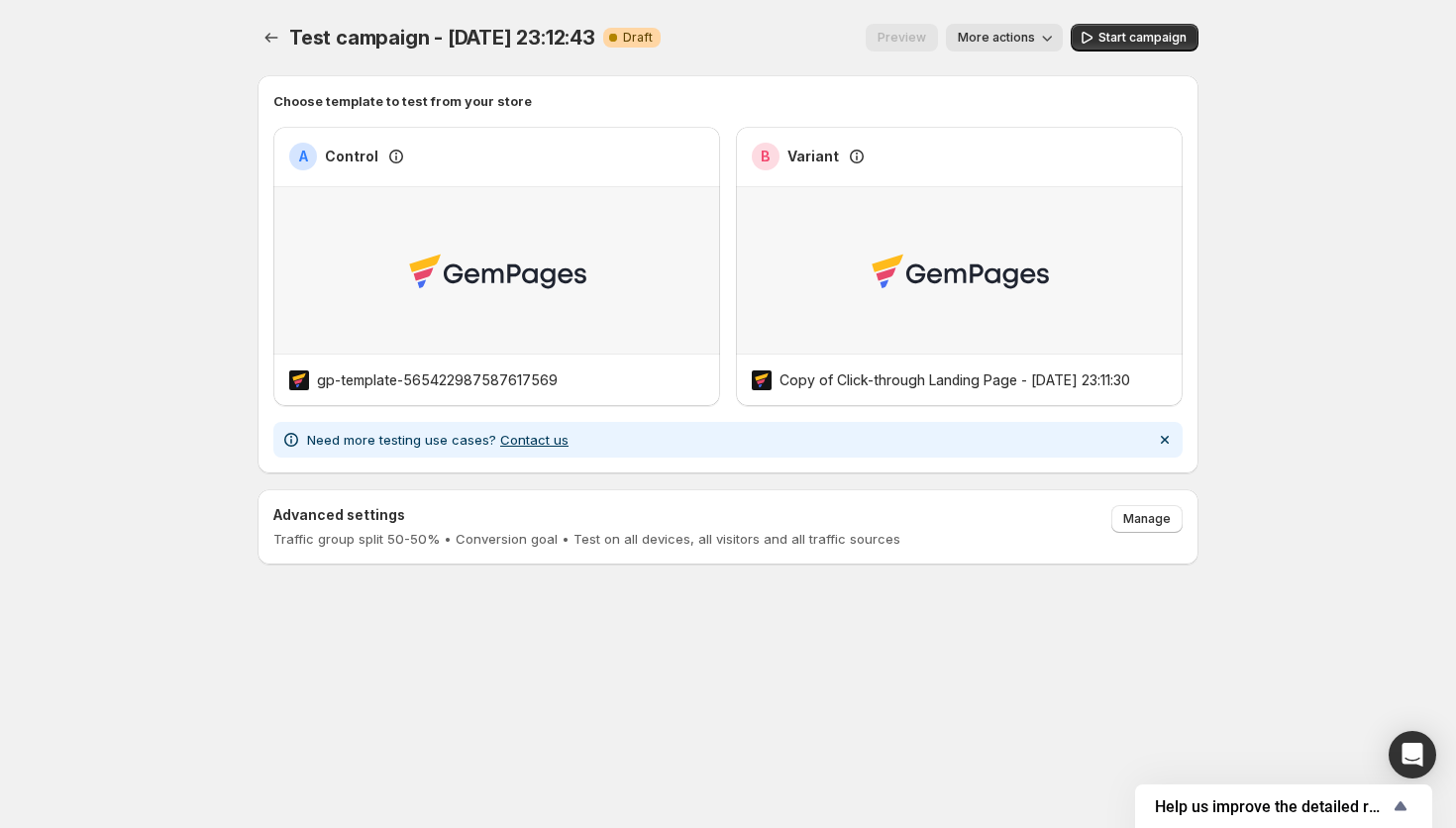 click on "More actions" at bounding box center [996, 38] 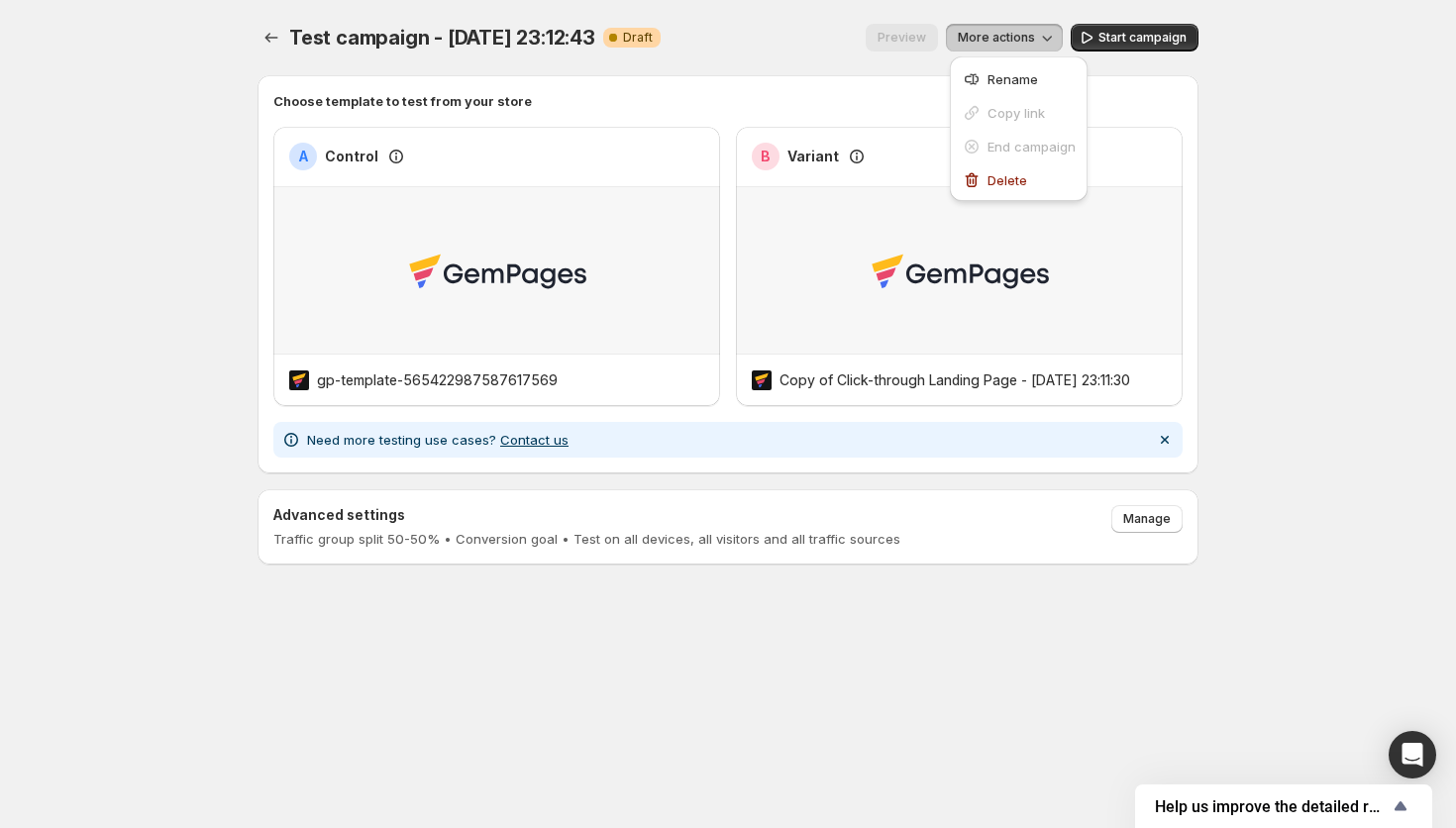 click 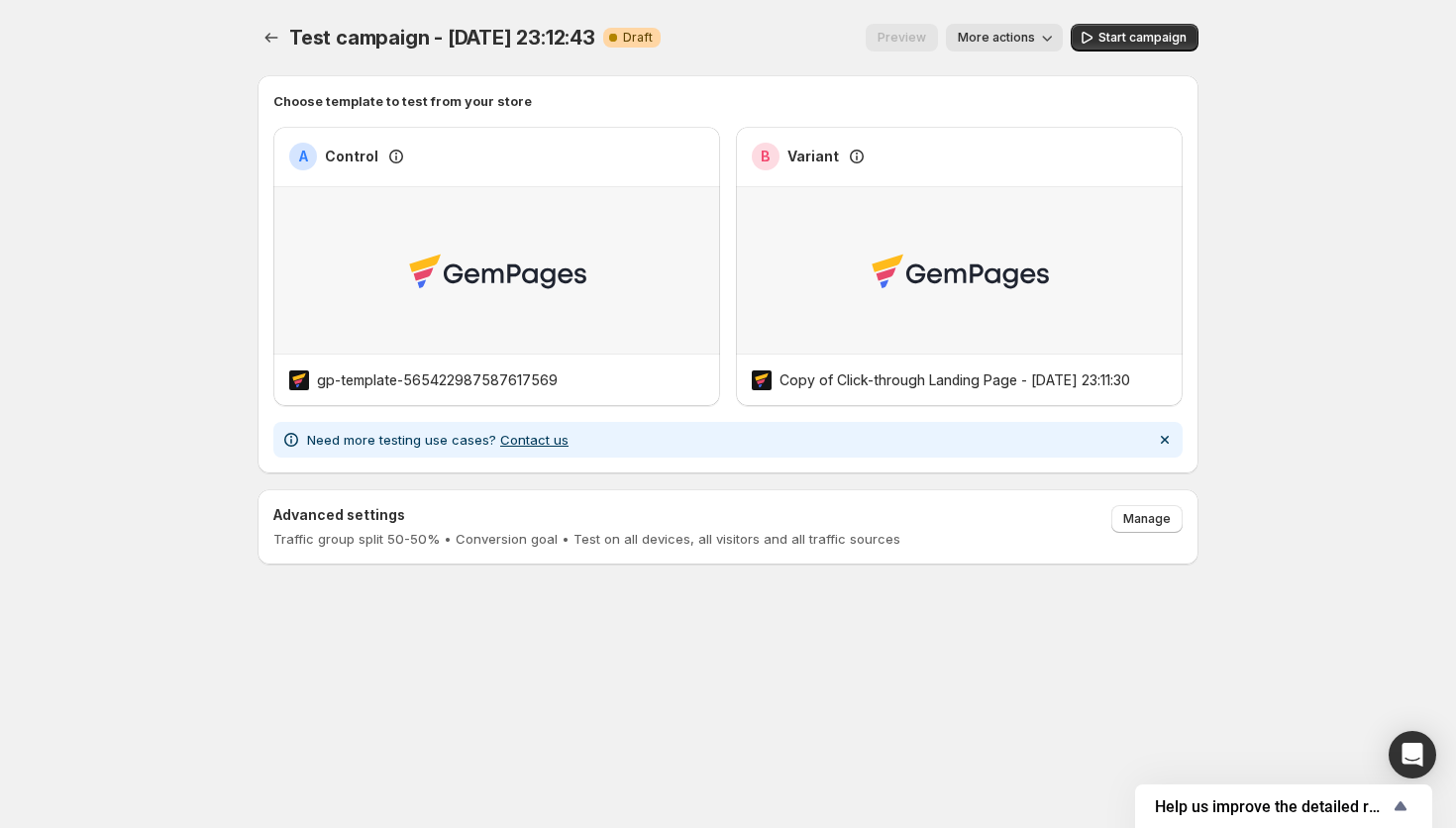 click on "More actions" at bounding box center [996, 38] 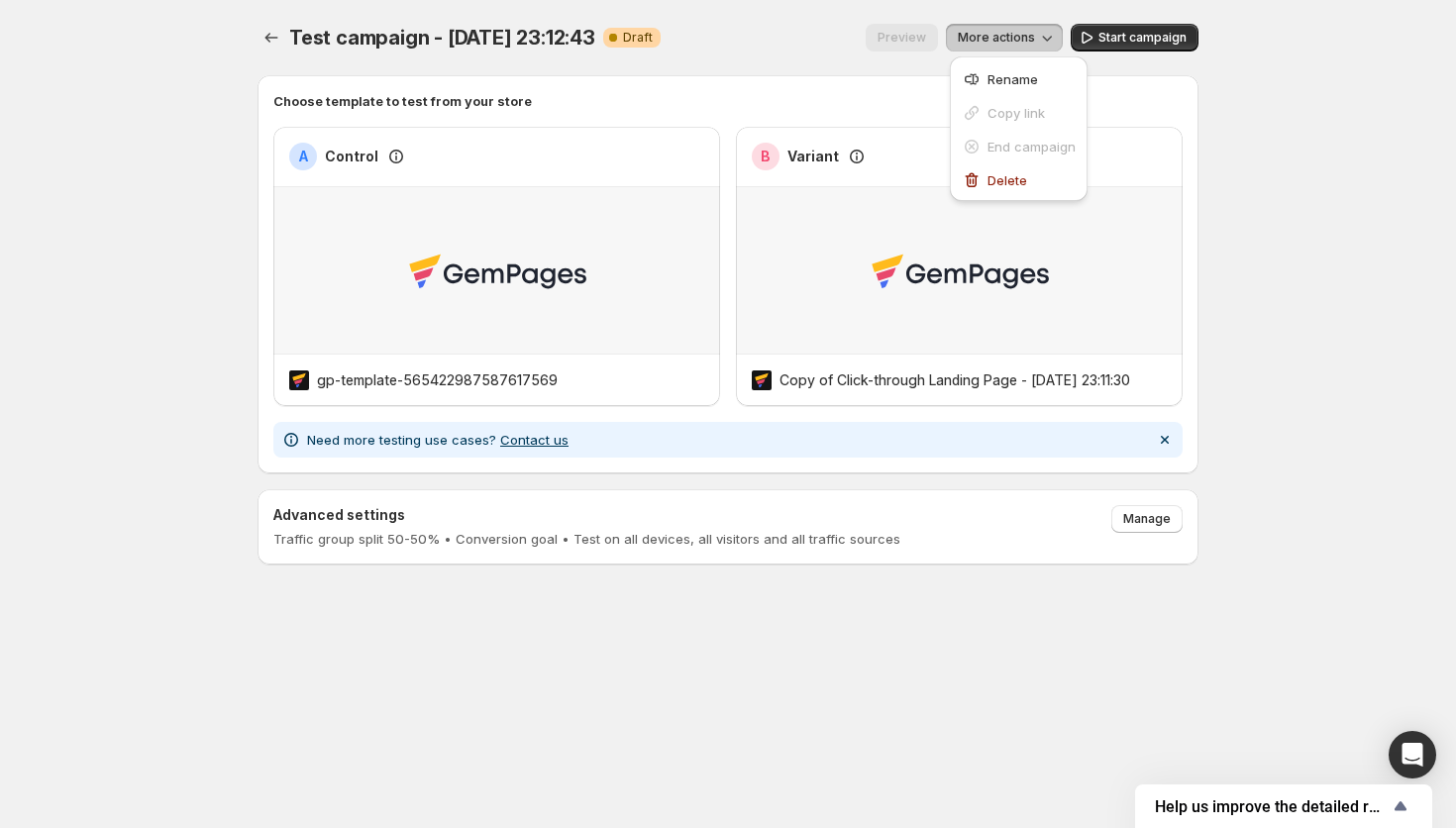 click on "More actions" at bounding box center [996, 38] 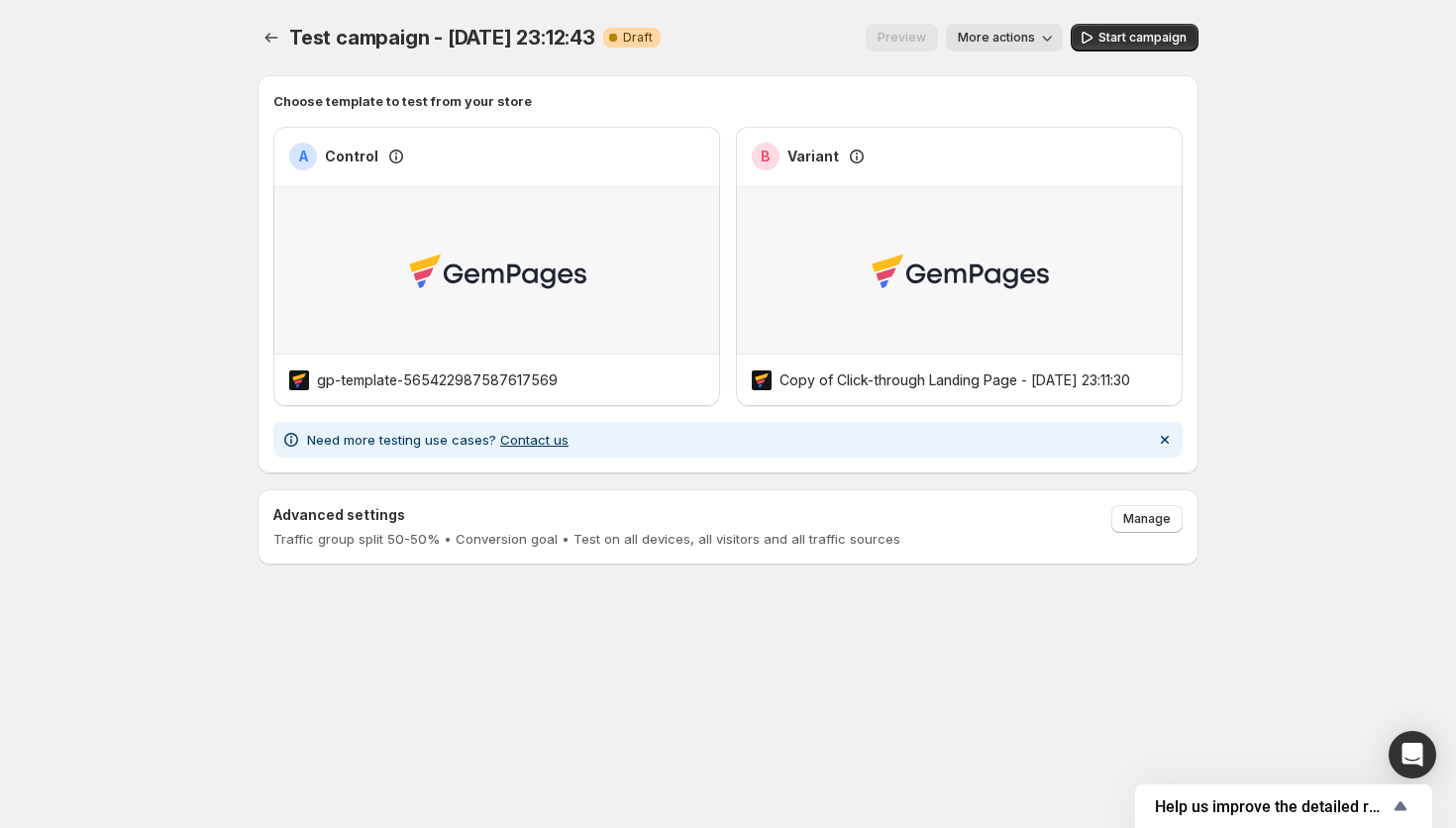 click on "More actions" at bounding box center (1004, 38) 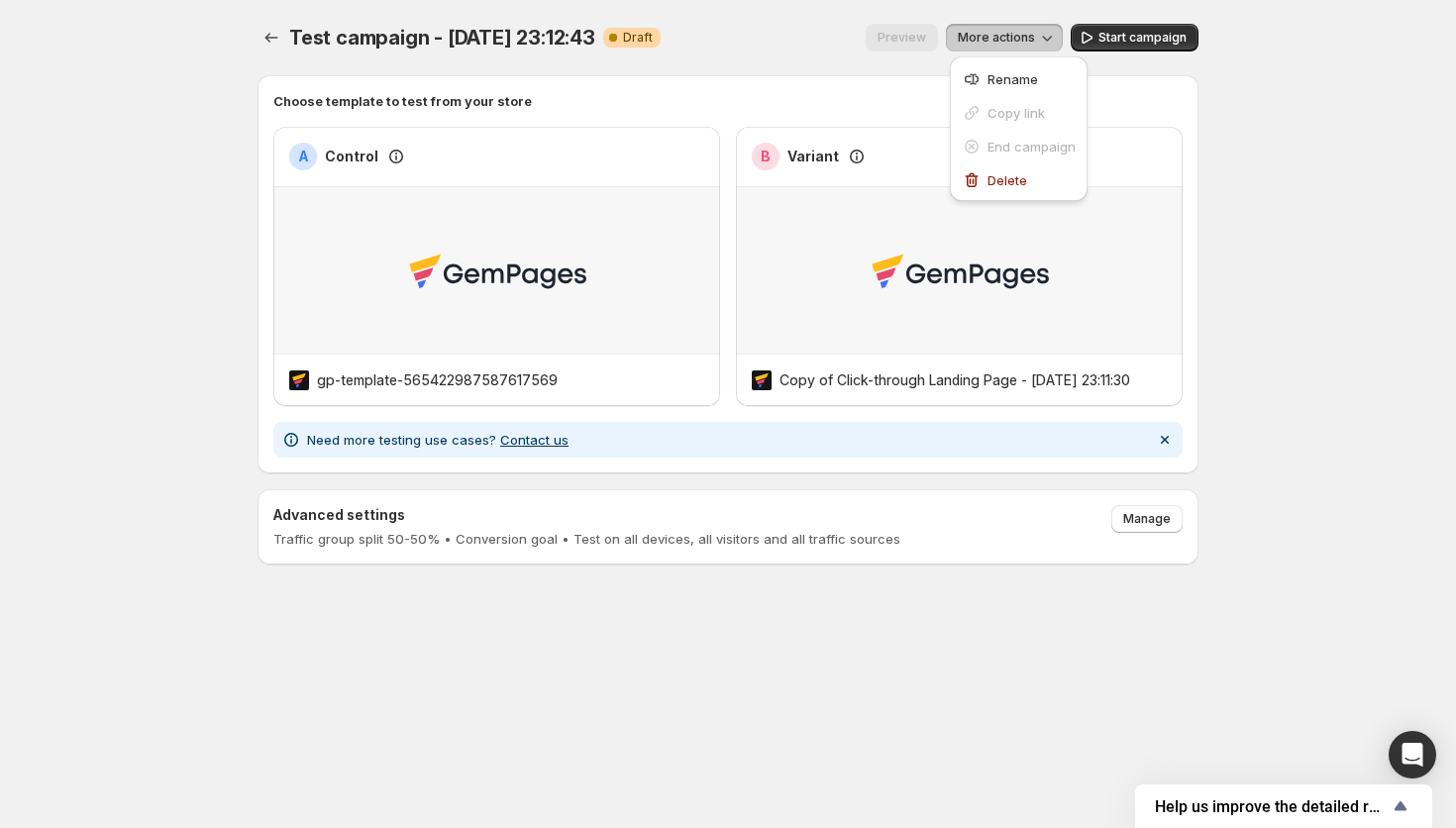 click on "More actions" at bounding box center [996, 38] 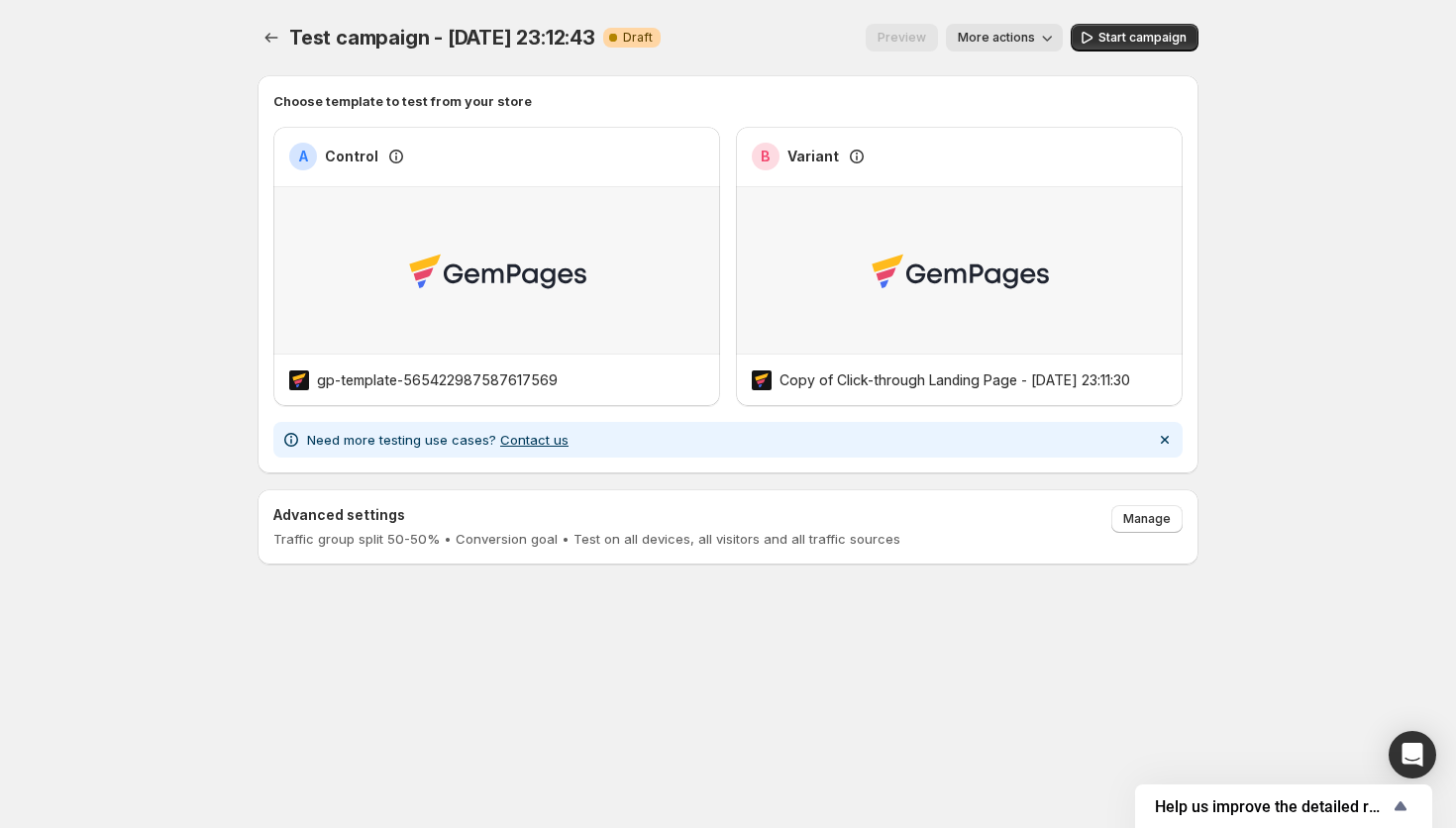 click on "More actions" at bounding box center (996, 38) 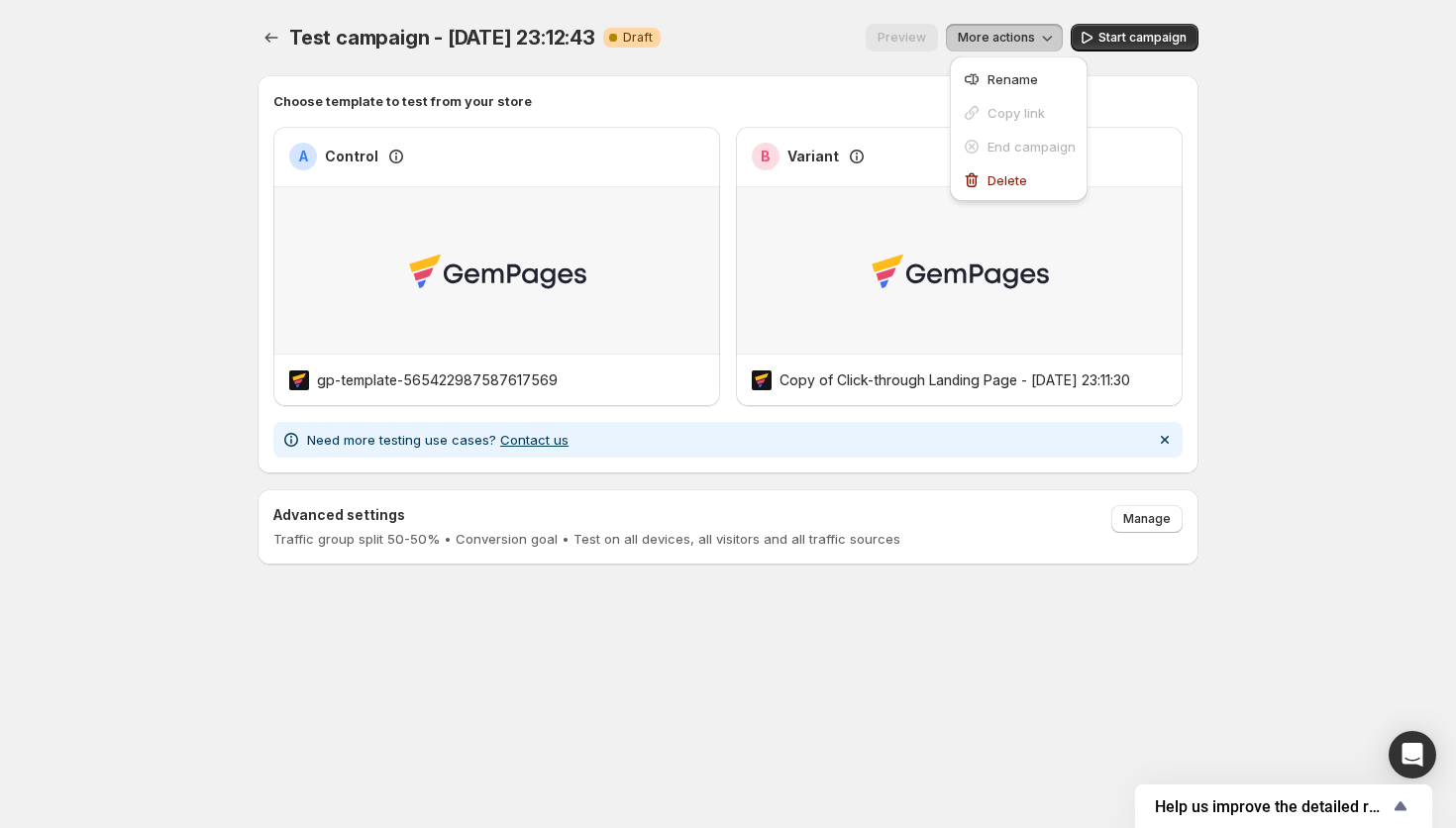 click on "More actions" at bounding box center (996, 38) 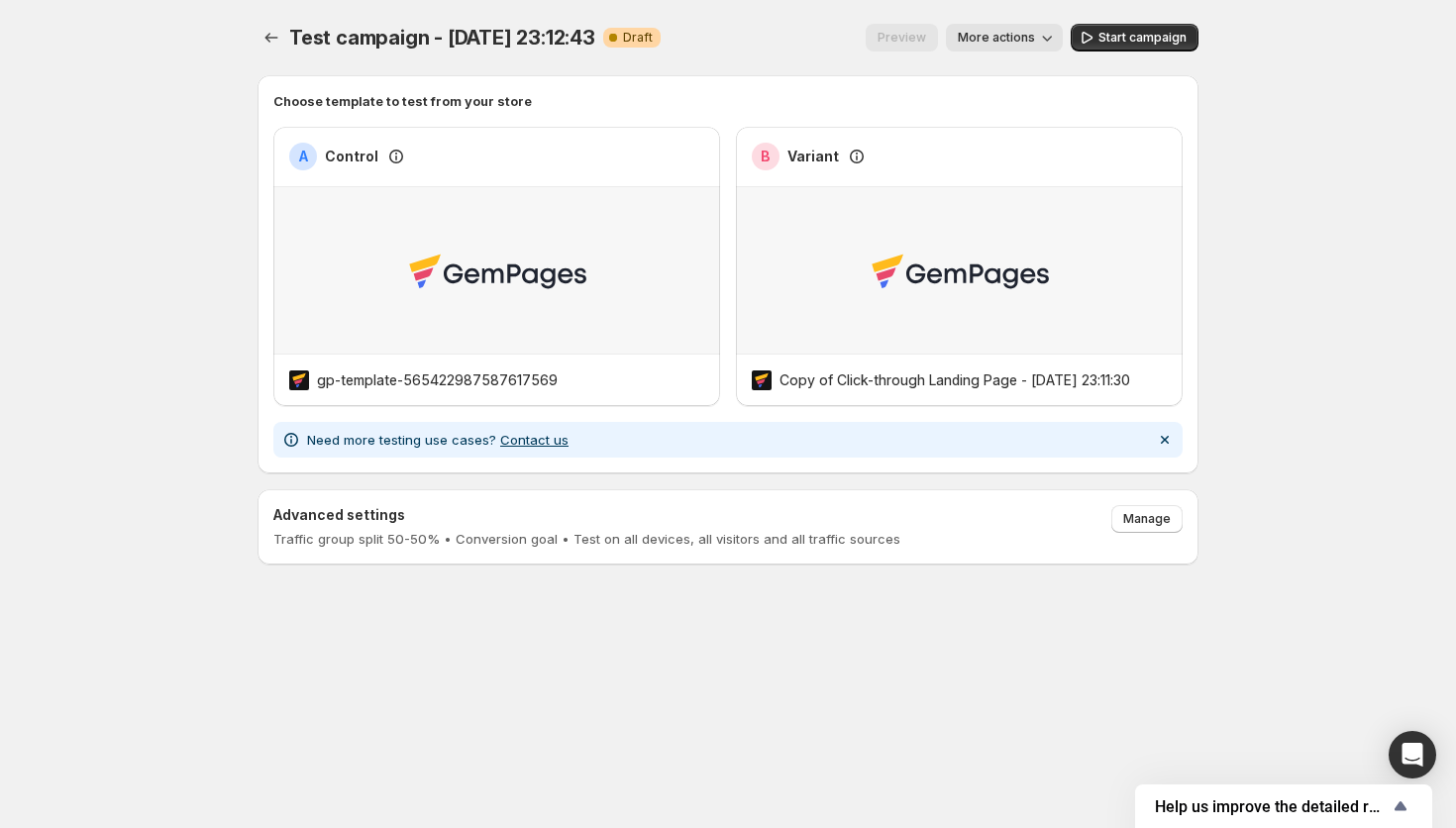 click on "More actions" at bounding box center (996, 38) 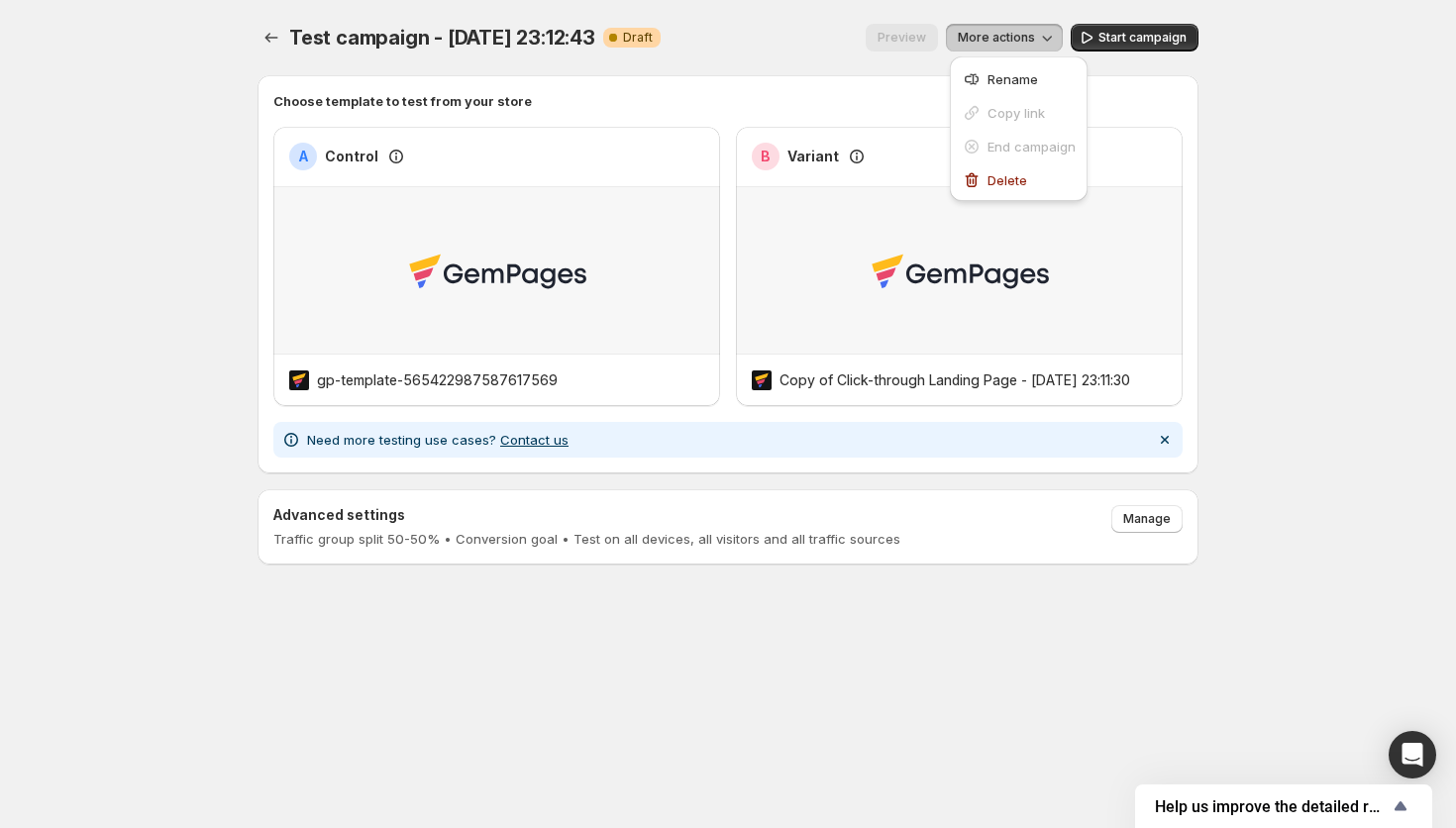 click on "More actions" at bounding box center (1004, 38) 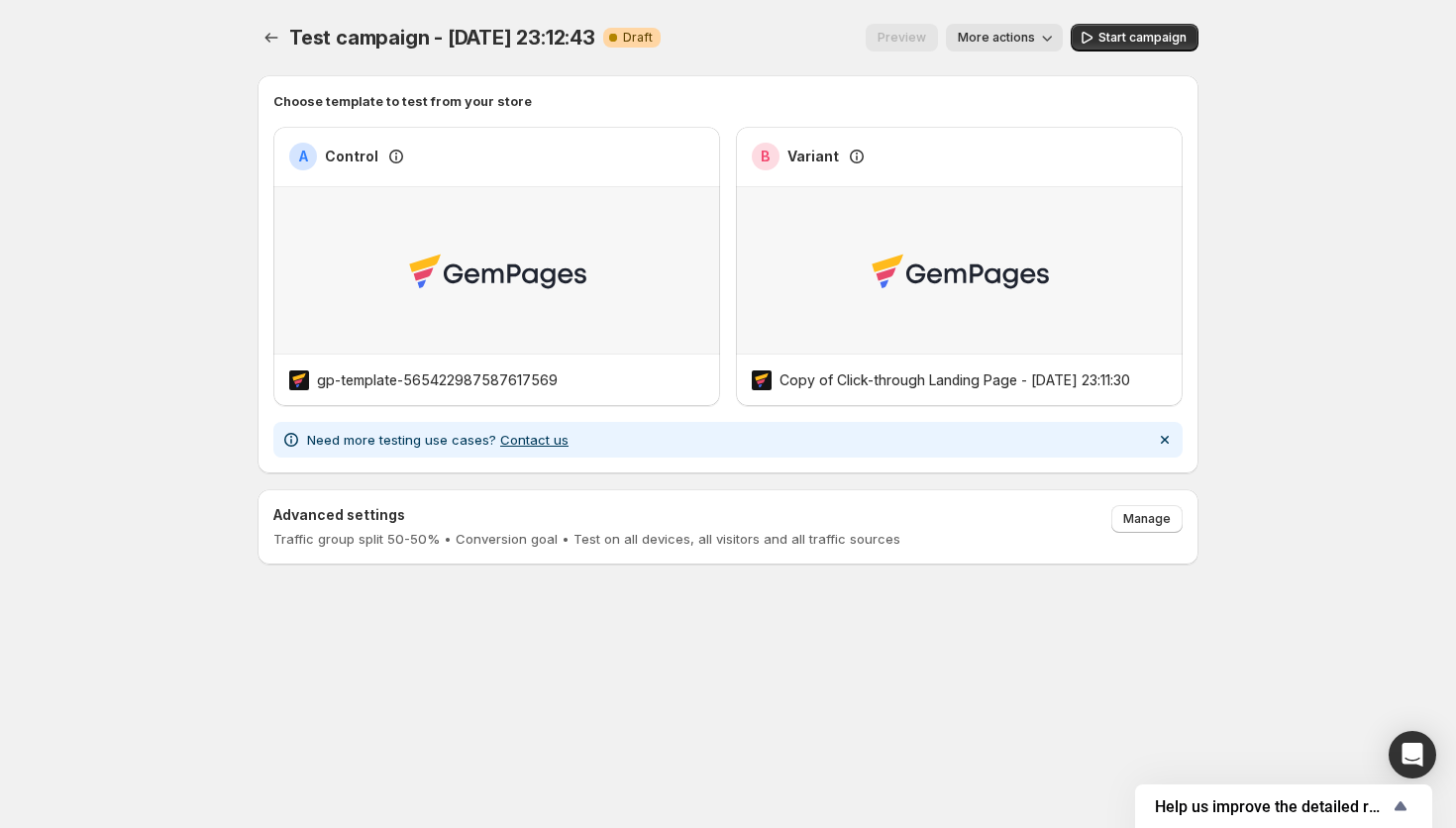 click on "More actions" at bounding box center [996, 38] 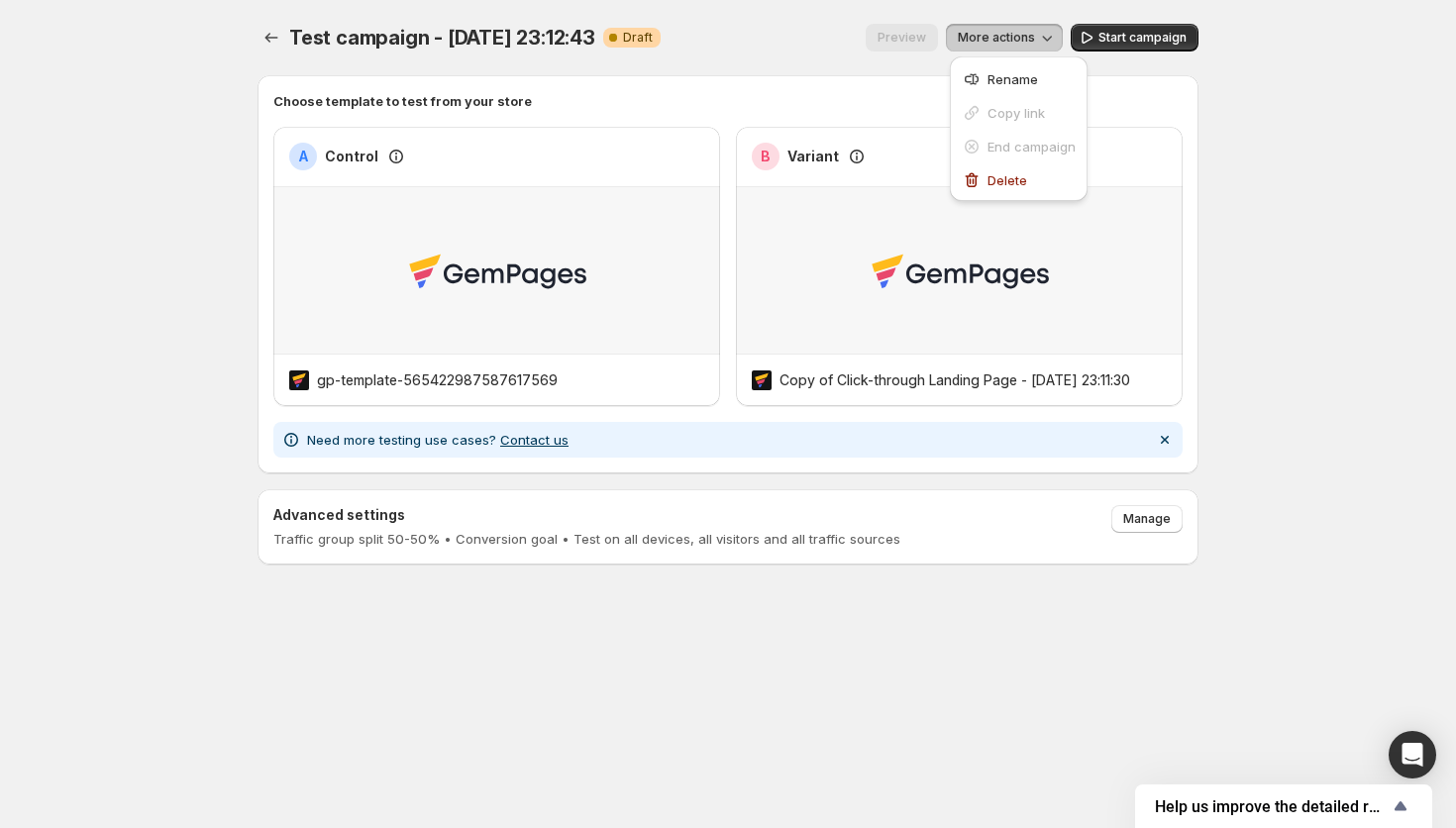 click on "More actions" at bounding box center (996, 38) 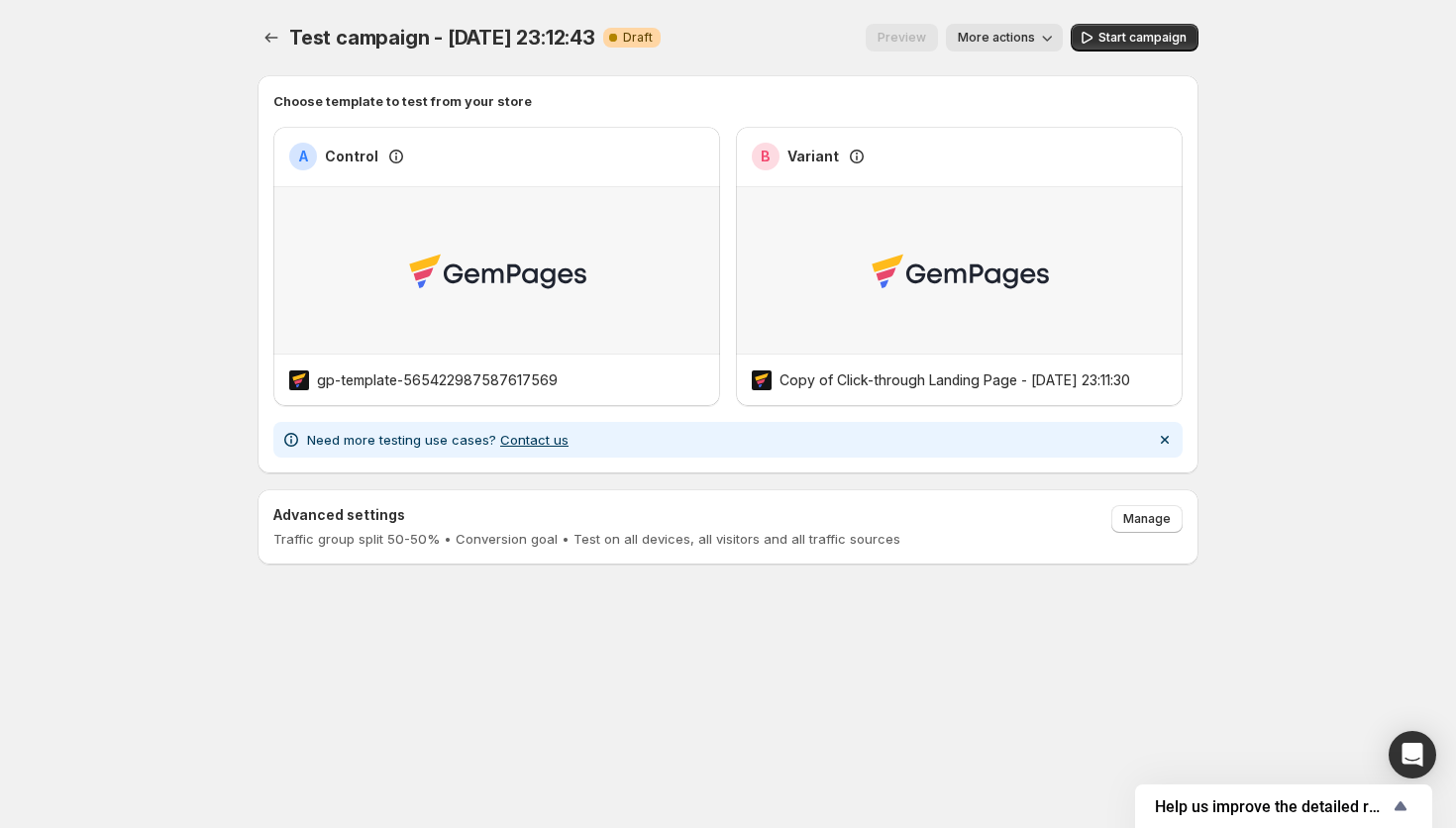 click on "Preview" at bounding box center (901, 38) 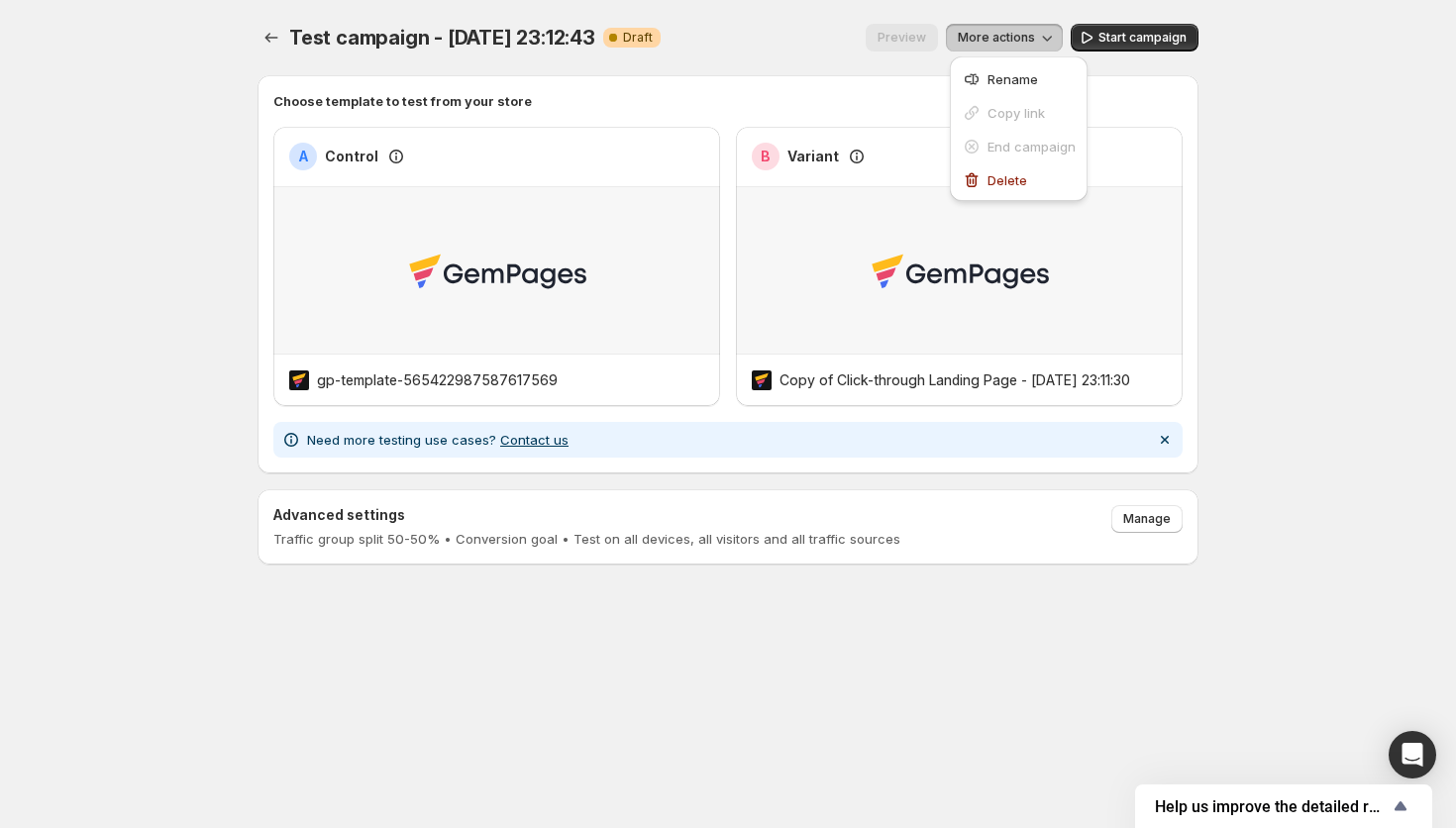 click on "Preview" at bounding box center (901, 38) 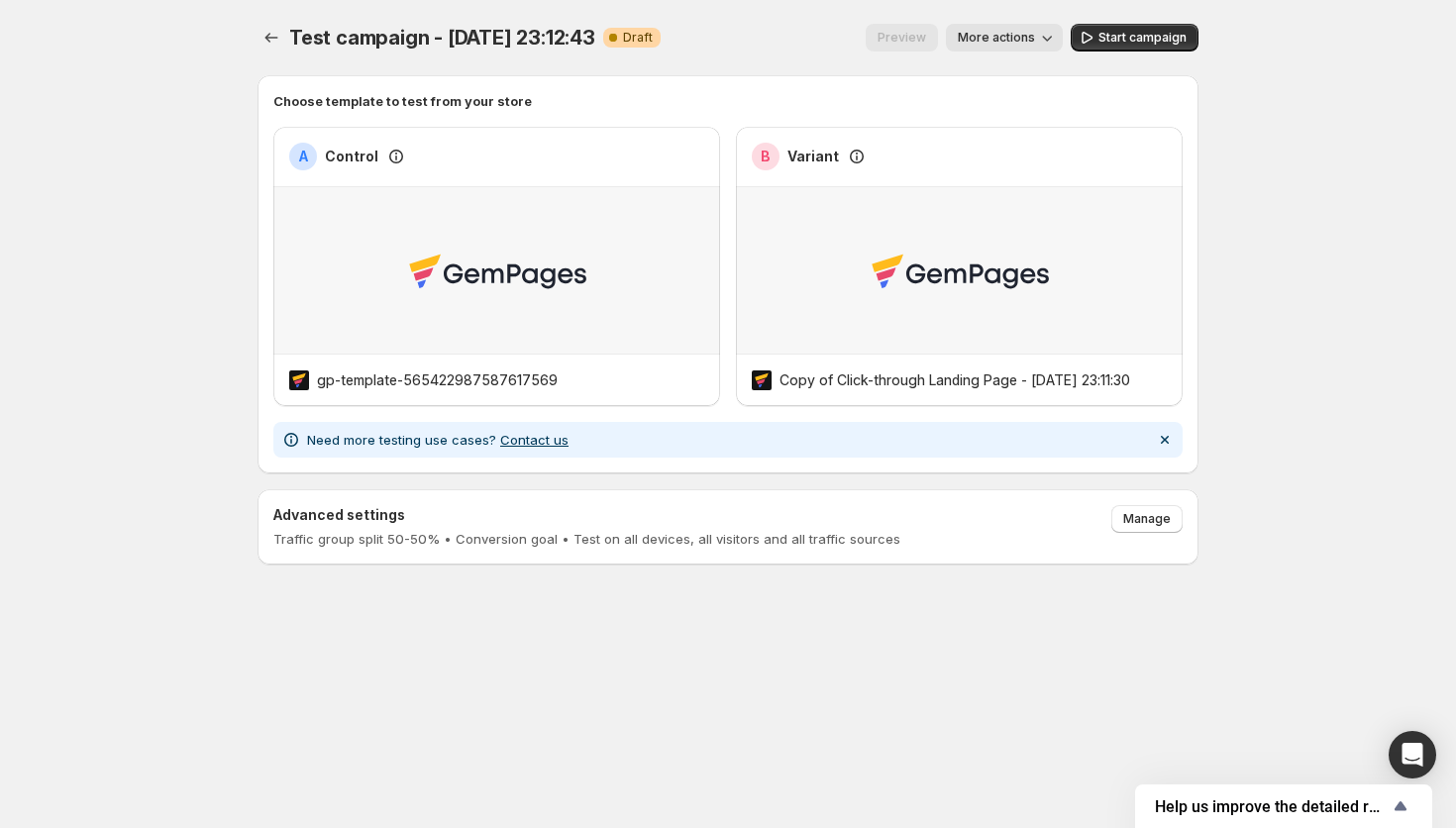 click on "More actions" at bounding box center (1004, 38) 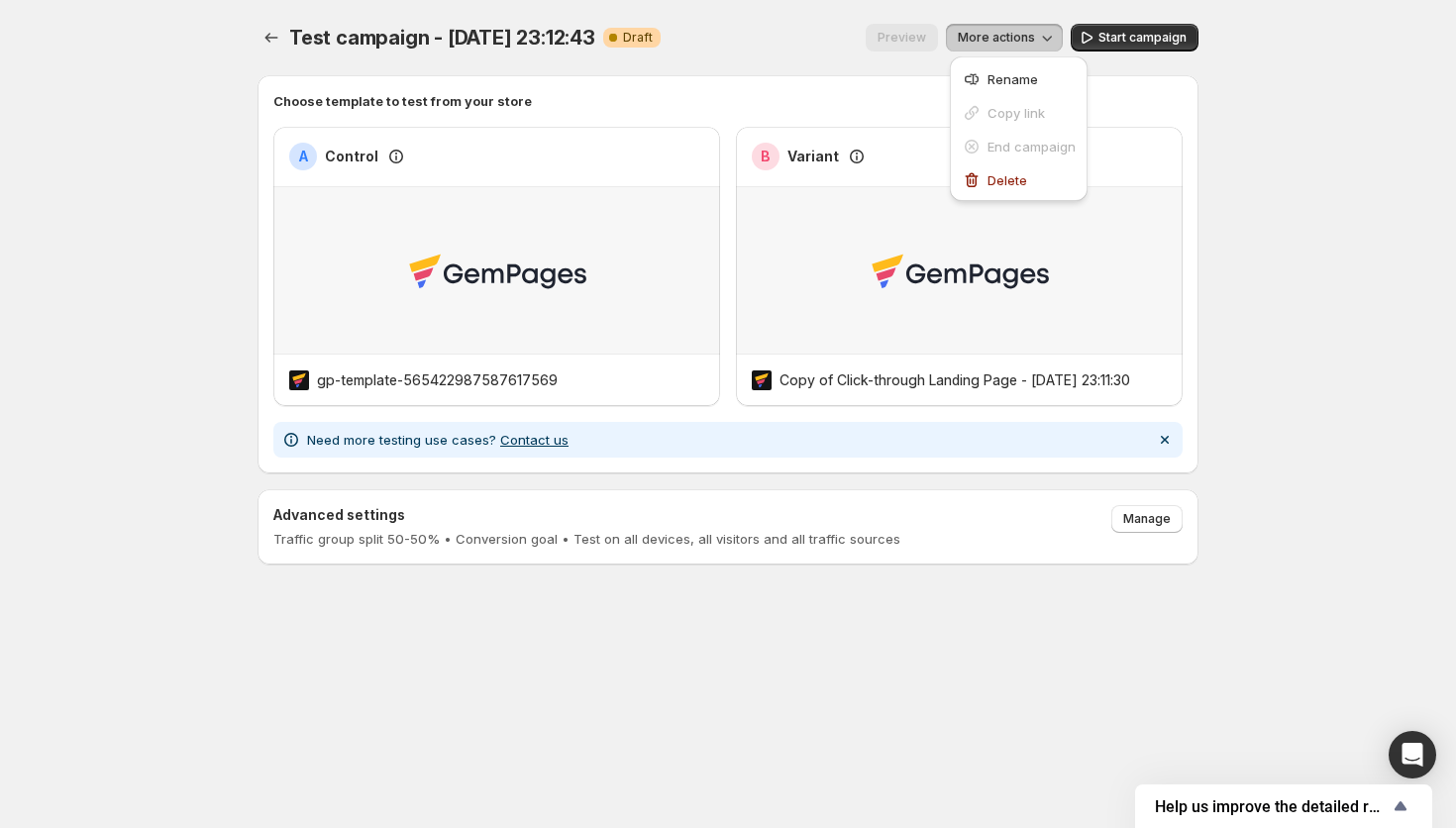 click on "Preview" at bounding box center (901, 38) 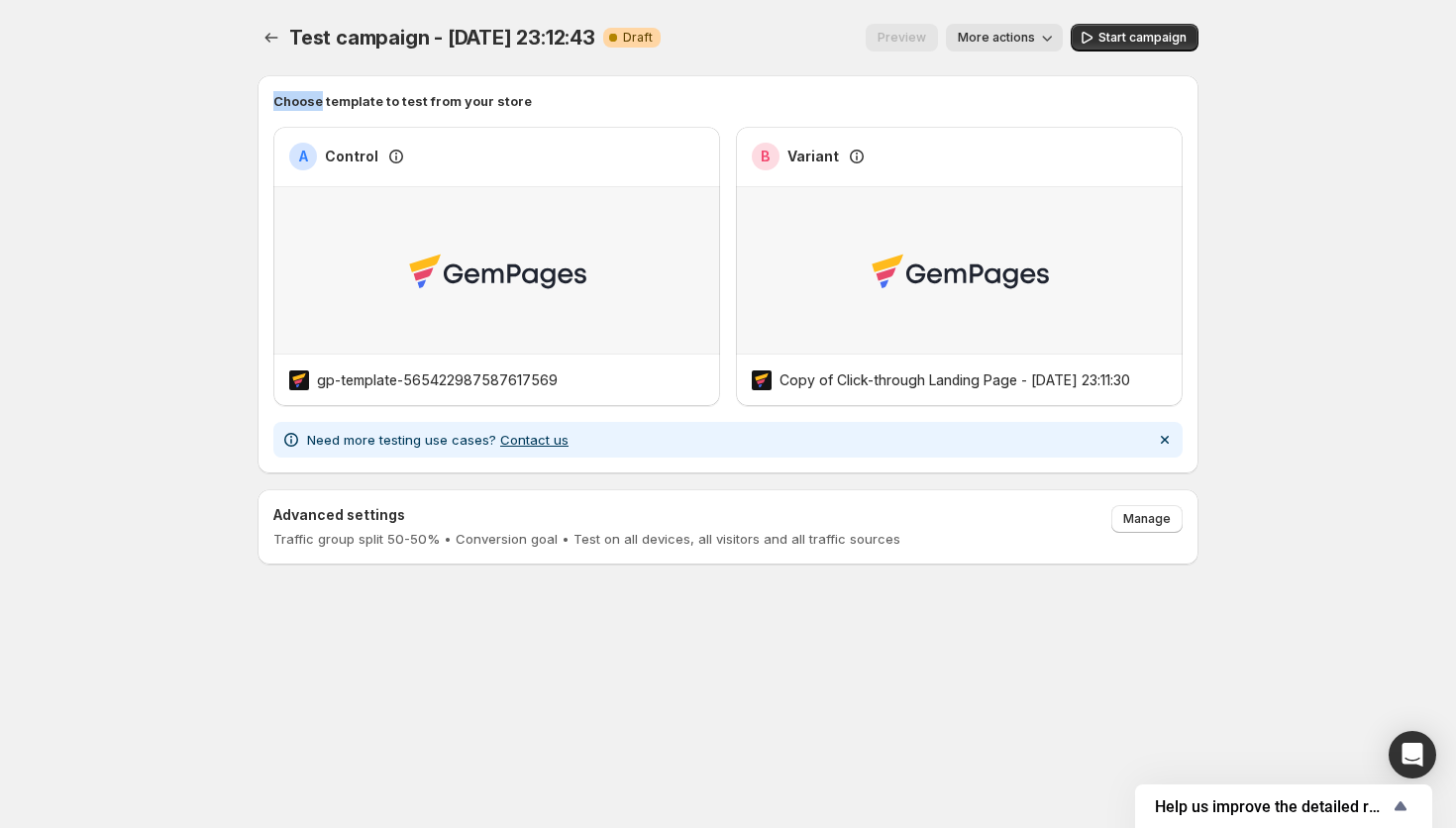 click on "Preview" at bounding box center (901, 38) 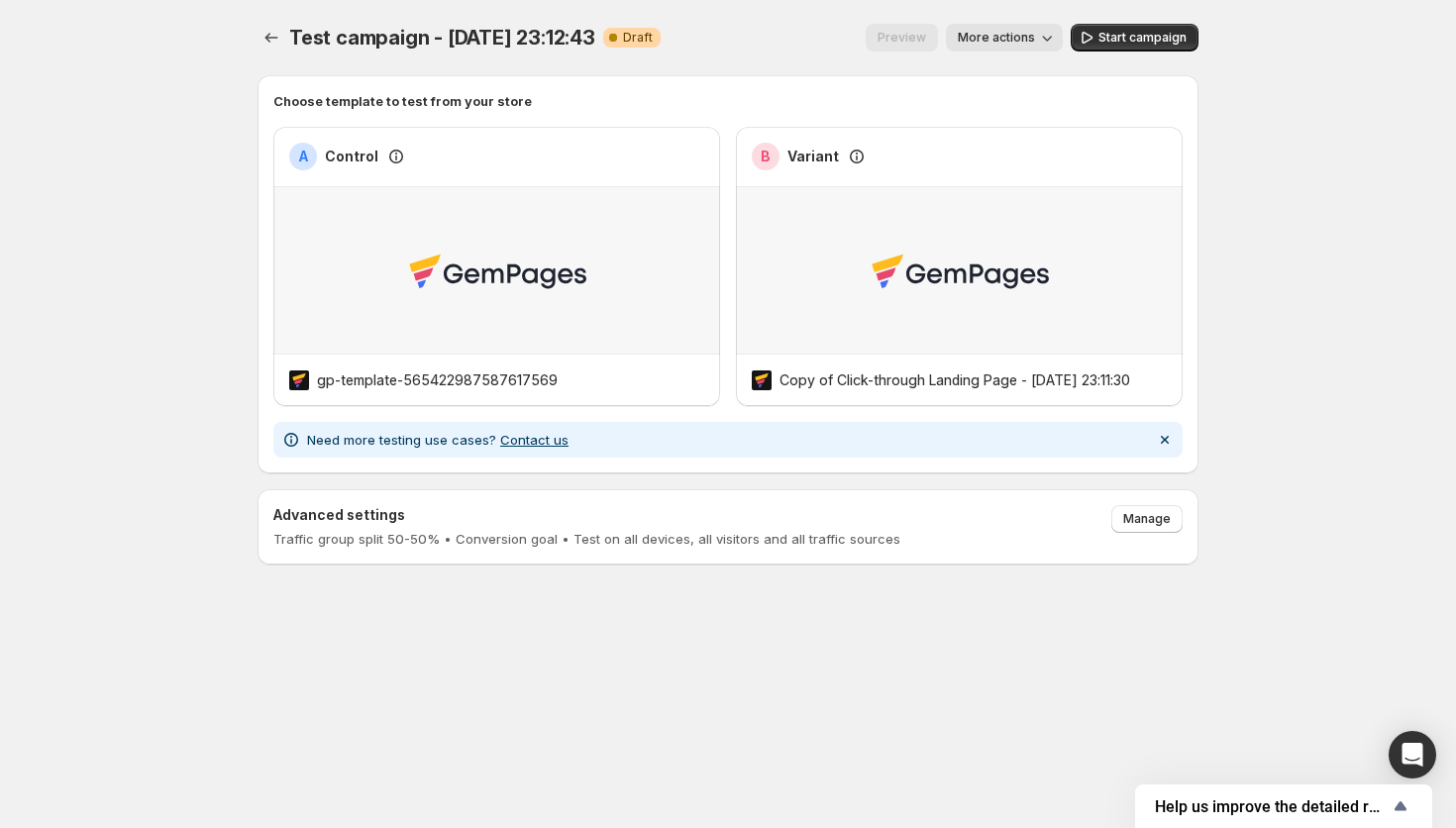 click on "Test campaign - [DATE] 23:12:43. This page is ready Test campaign - [DATE] 23:12:43 Warning Complete Draft Preview More actions More actions Preview More actions Start campaign" at bounding box center (728, 38) 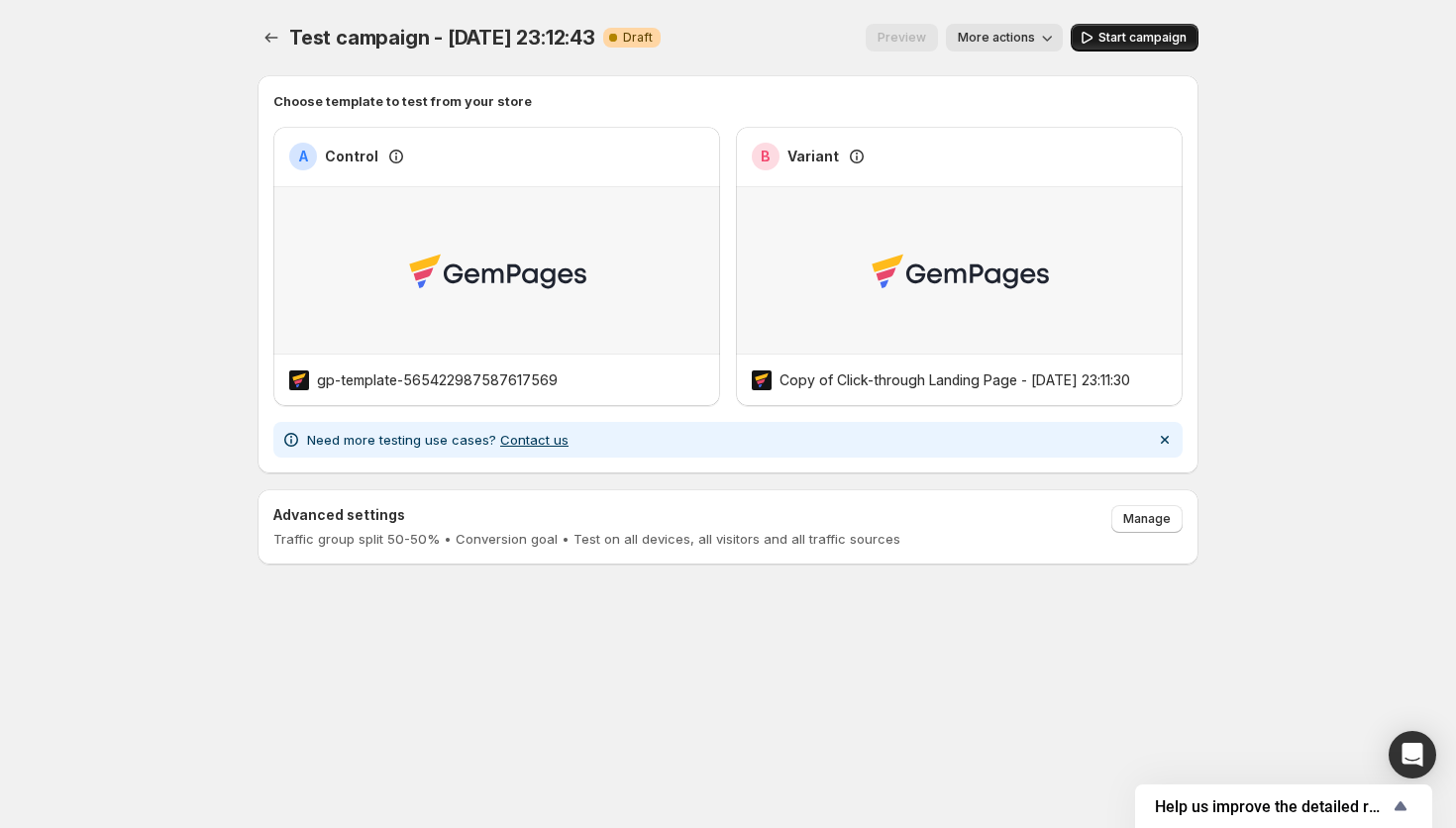 click on "Start campaign" at bounding box center (1142, 38) 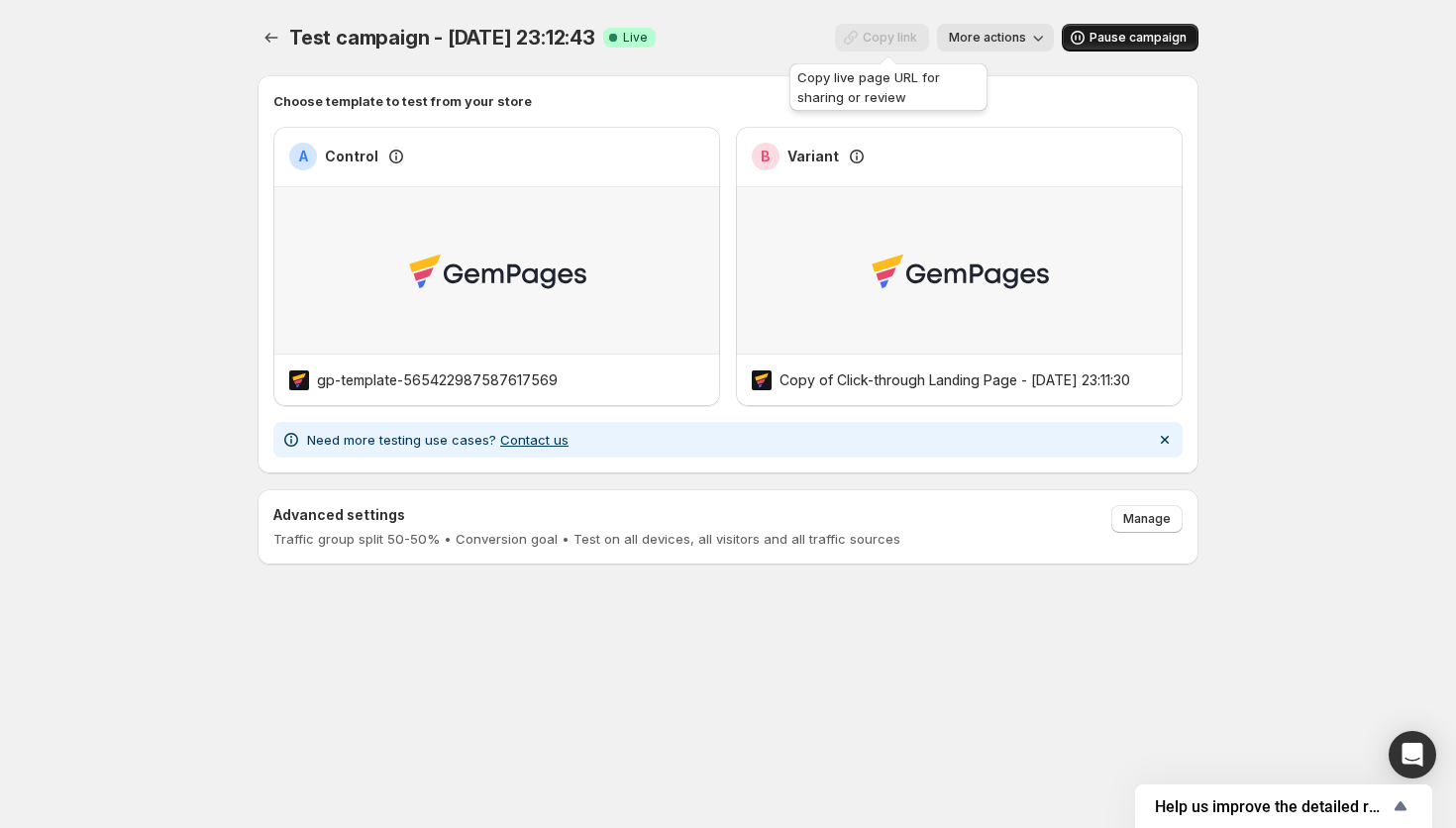 click on "Copy link" at bounding box center [882, 43] 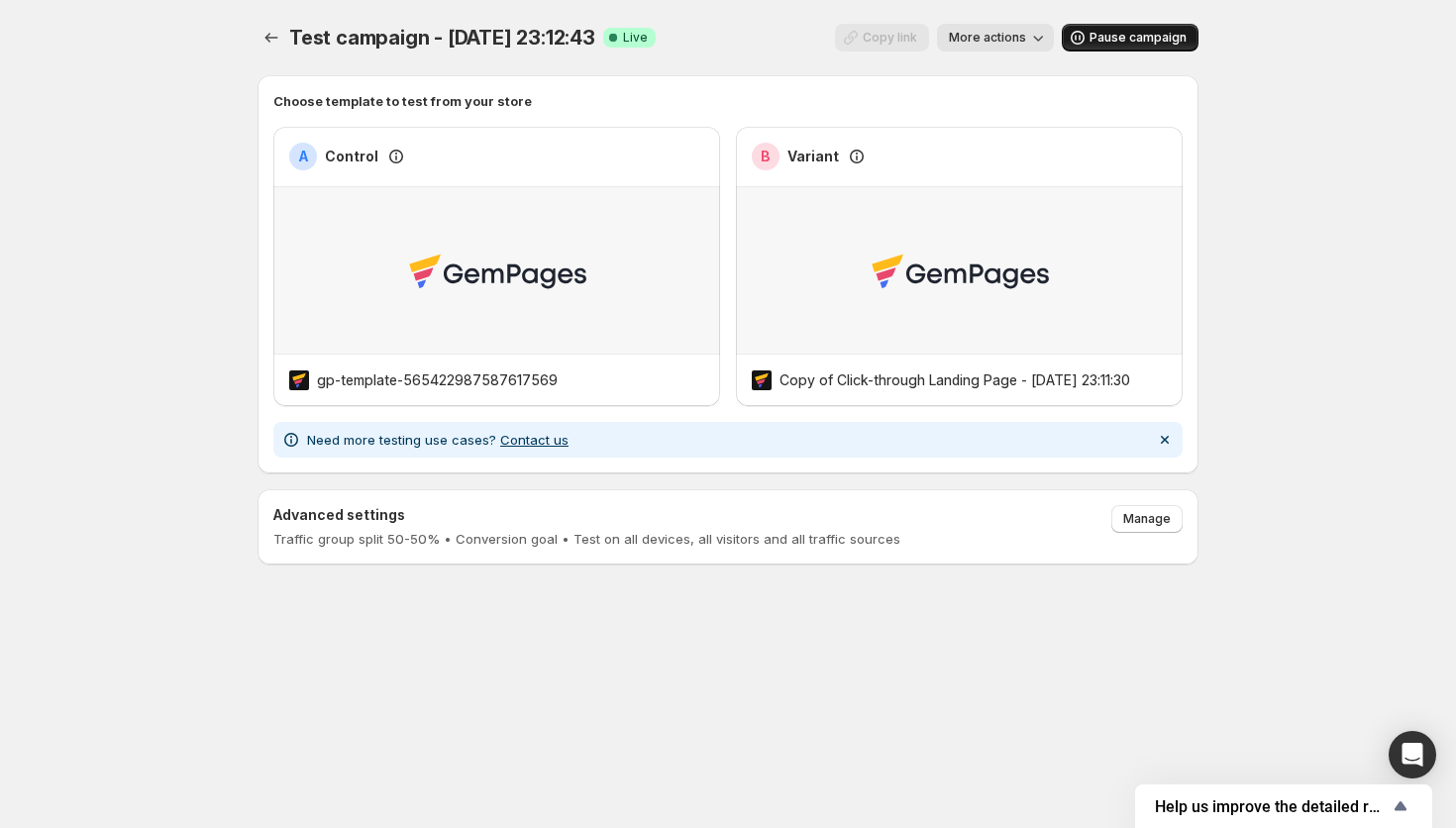 click on "Copy link More actions" at bounding box center (863, 38) 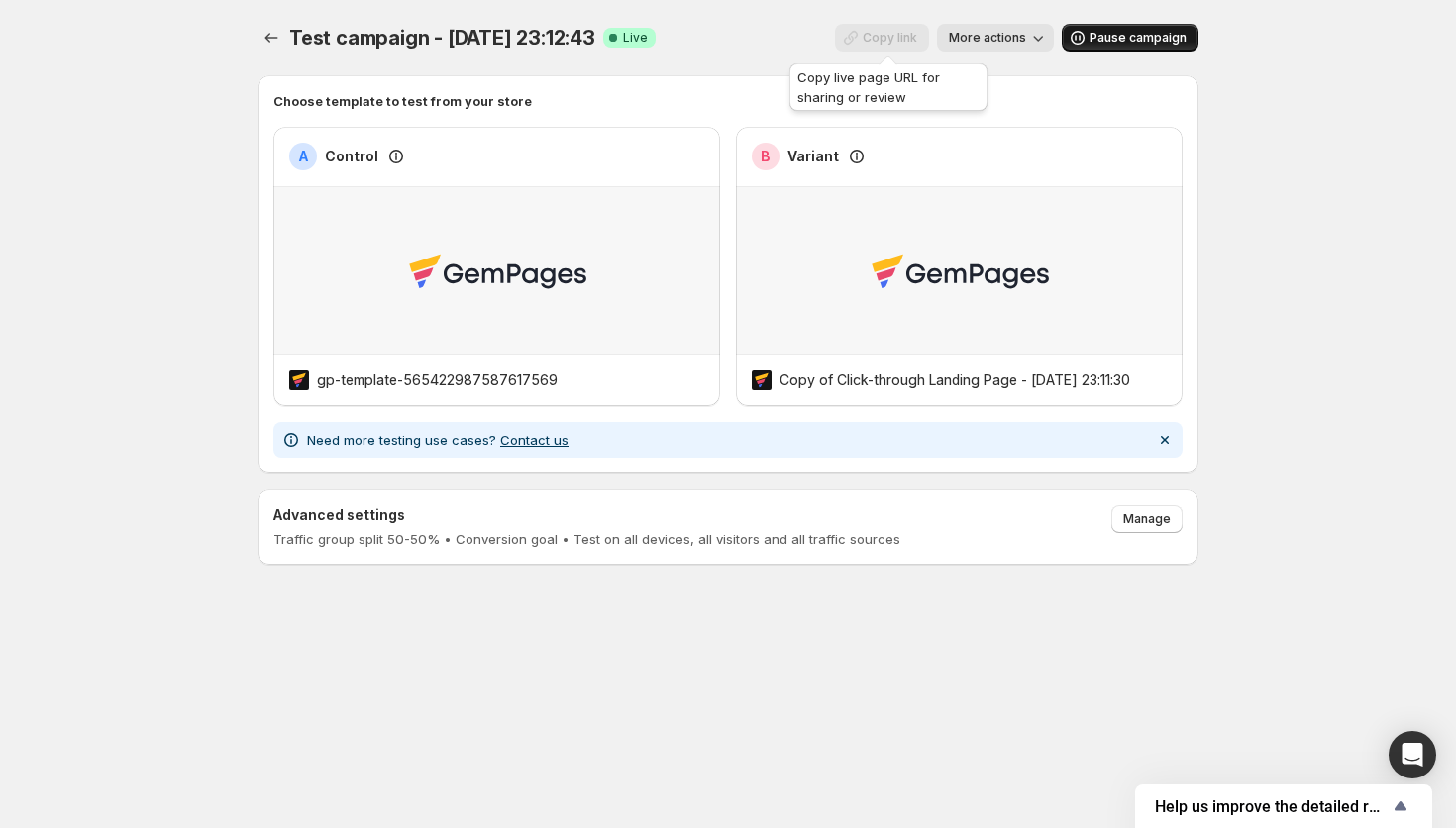 click on "Copy link" at bounding box center [882, 43] 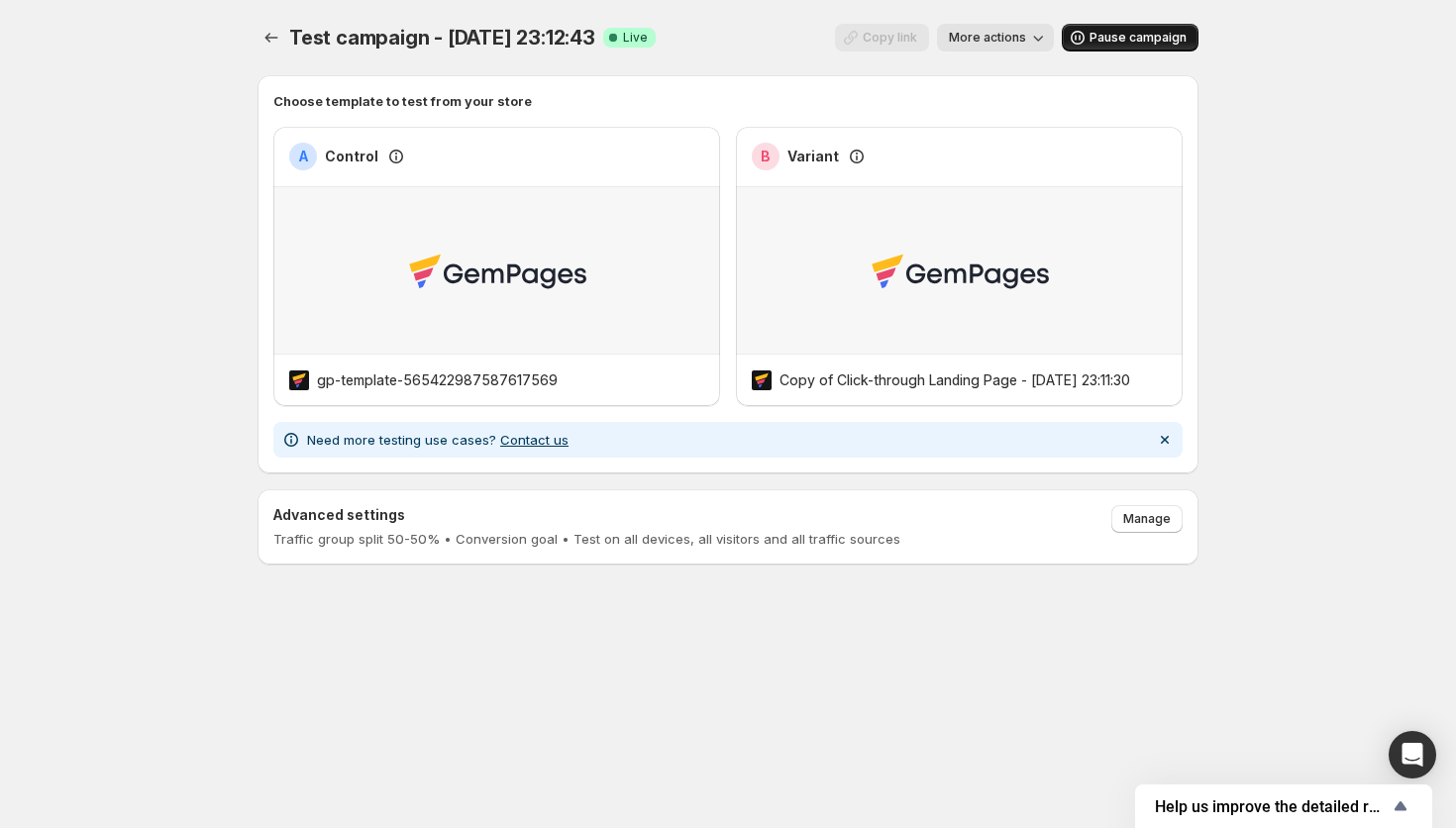 click on "Copy link More actions" at bounding box center [863, 38] 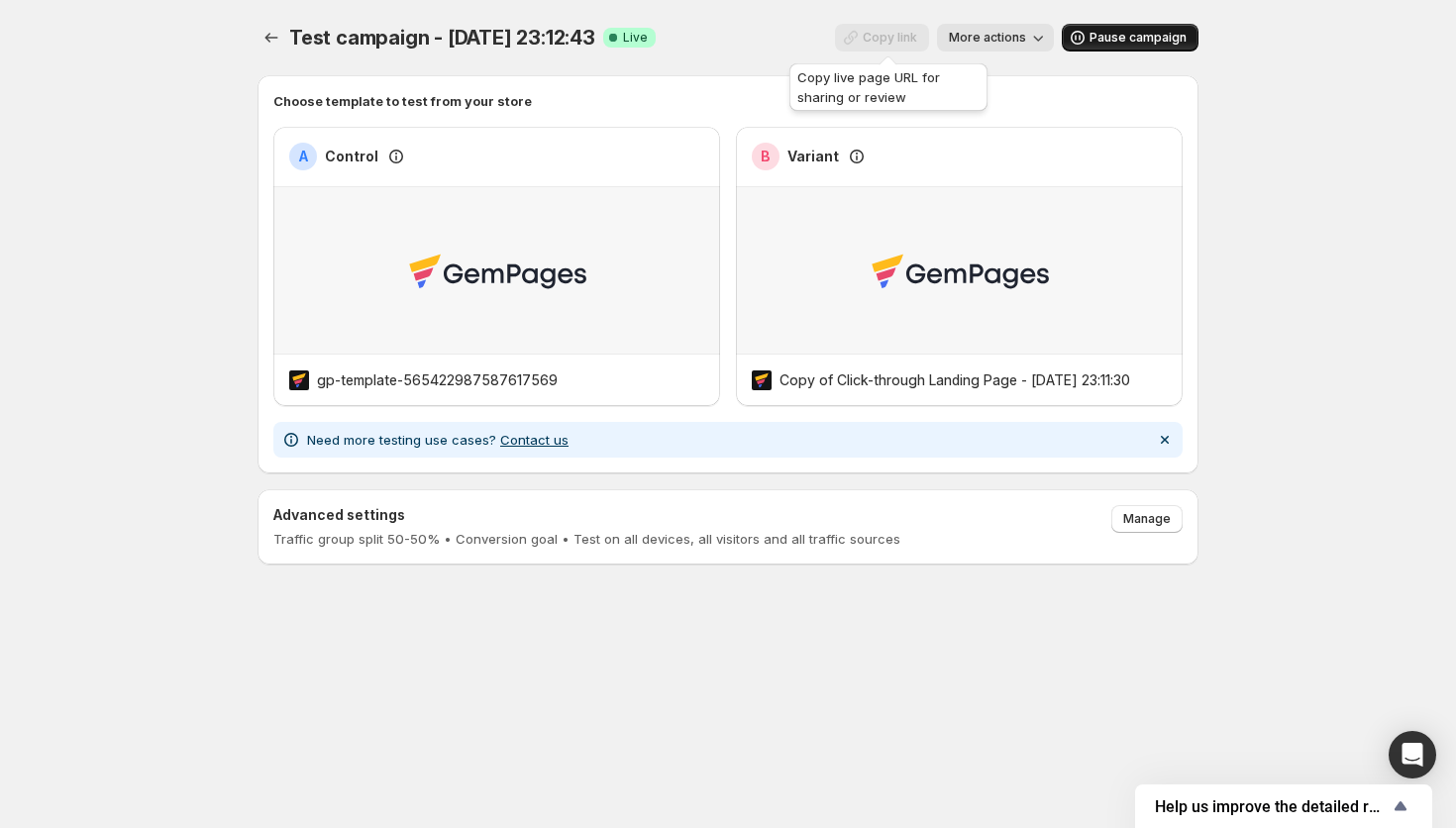 click on "Copy link" at bounding box center (882, 43) 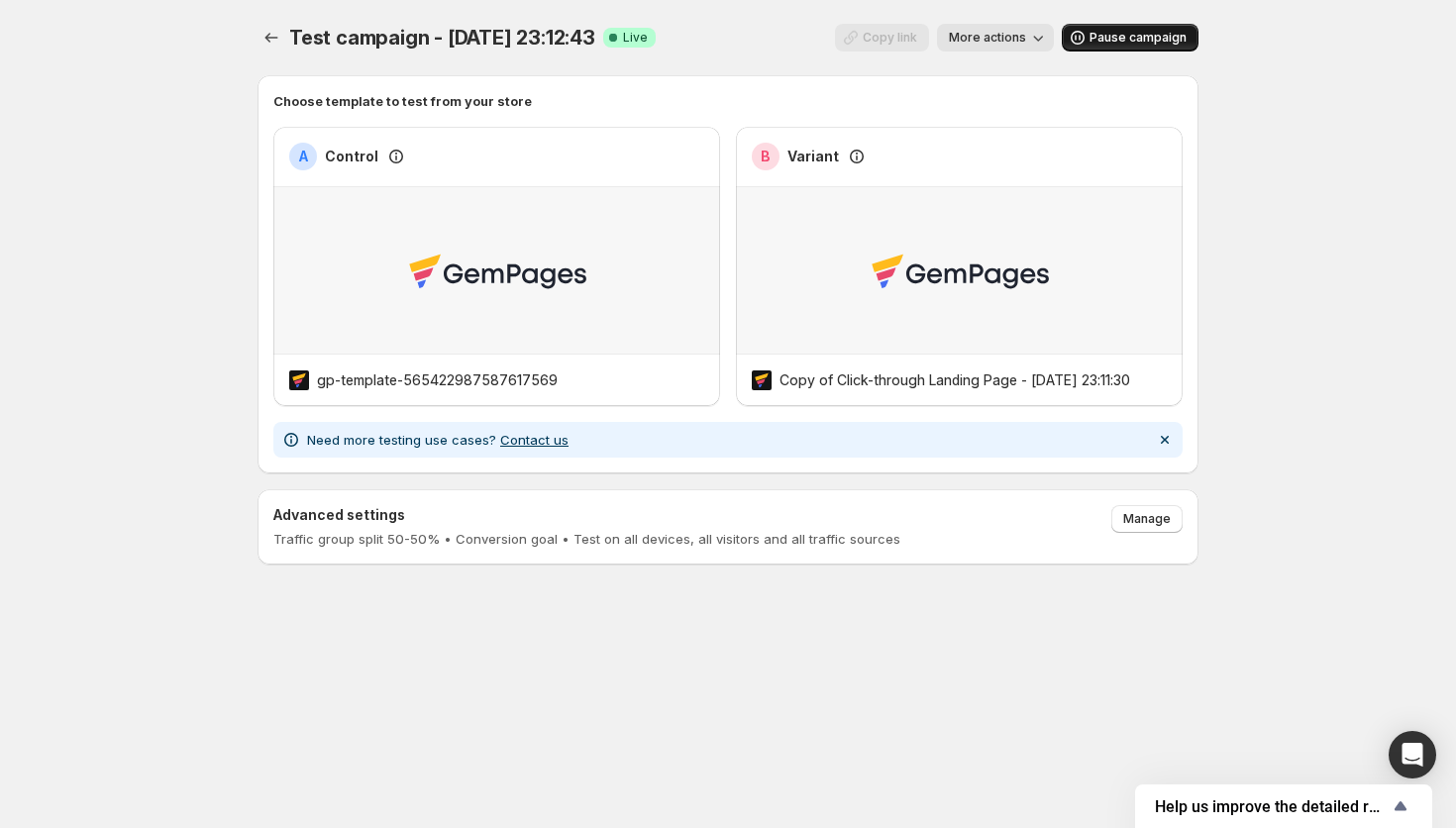 click on "Test campaign - [DATE] 23:12:43. This page is ready Test campaign - [DATE] 23:12:43 Success Complete Live Copy link More actions More actions Copy link More actions Pause campaign" at bounding box center [728, 38] 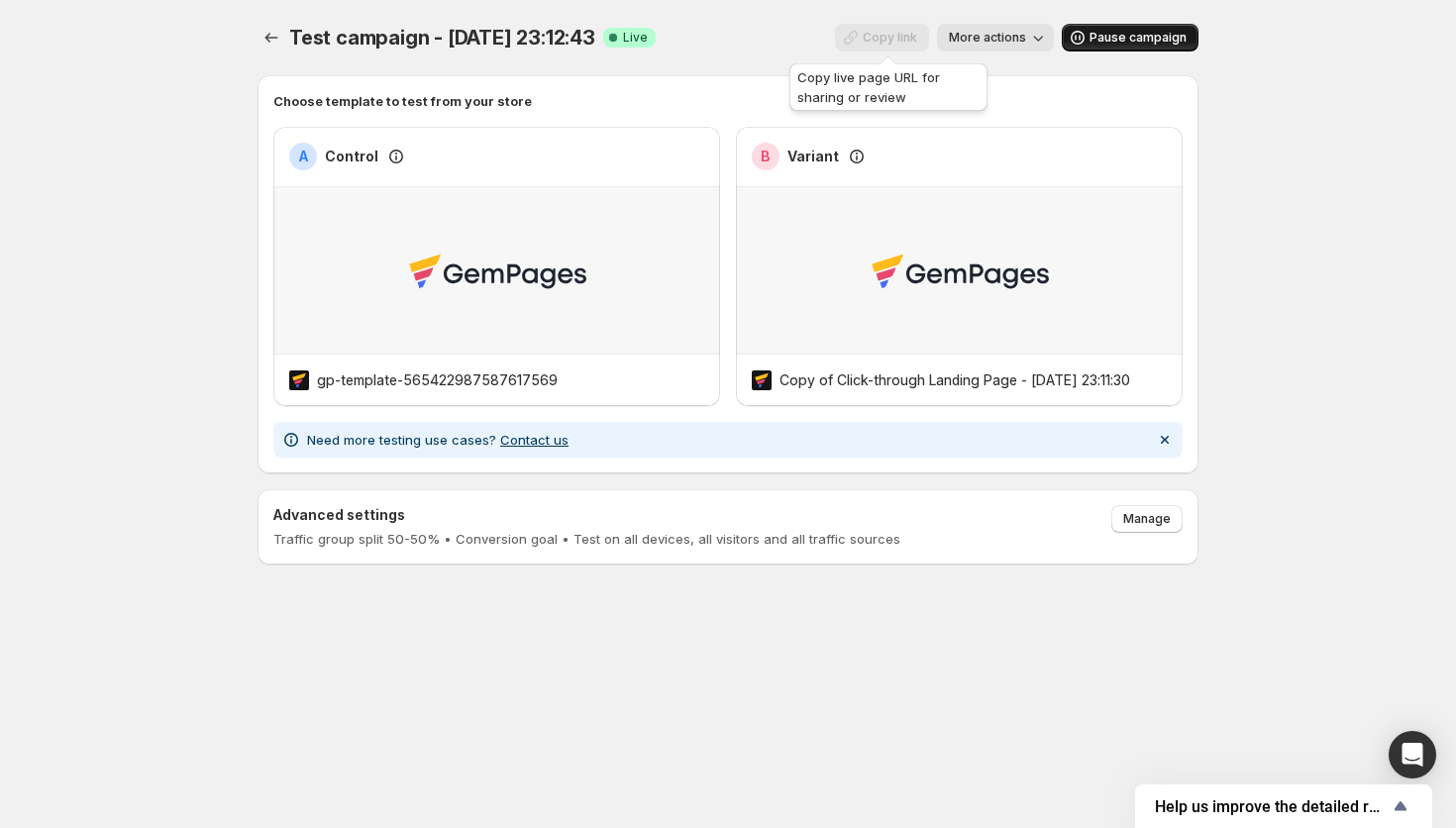 click on "Copy link" at bounding box center (882, 43) 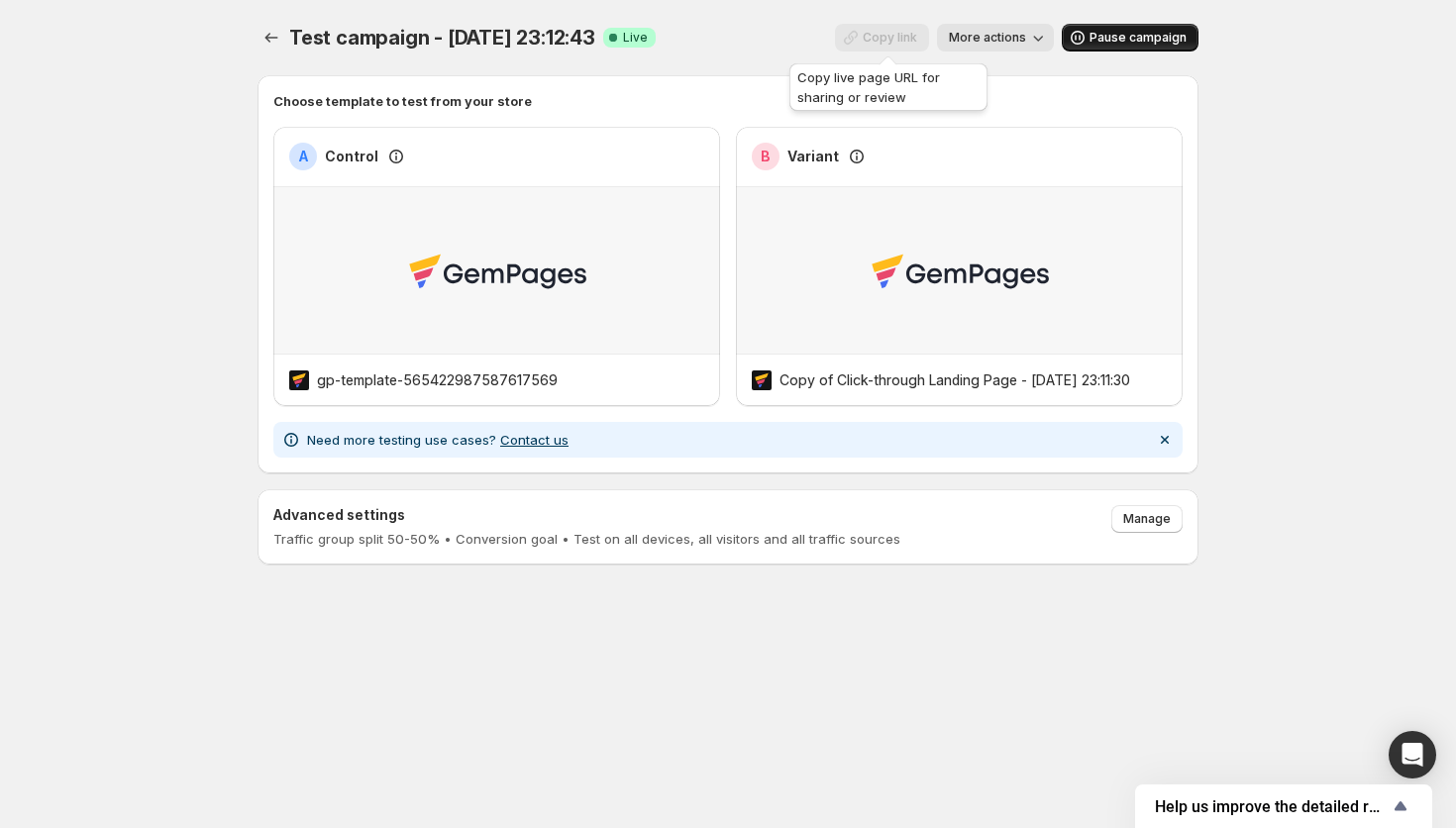 click on "Copy link" at bounding box center (882, 43) 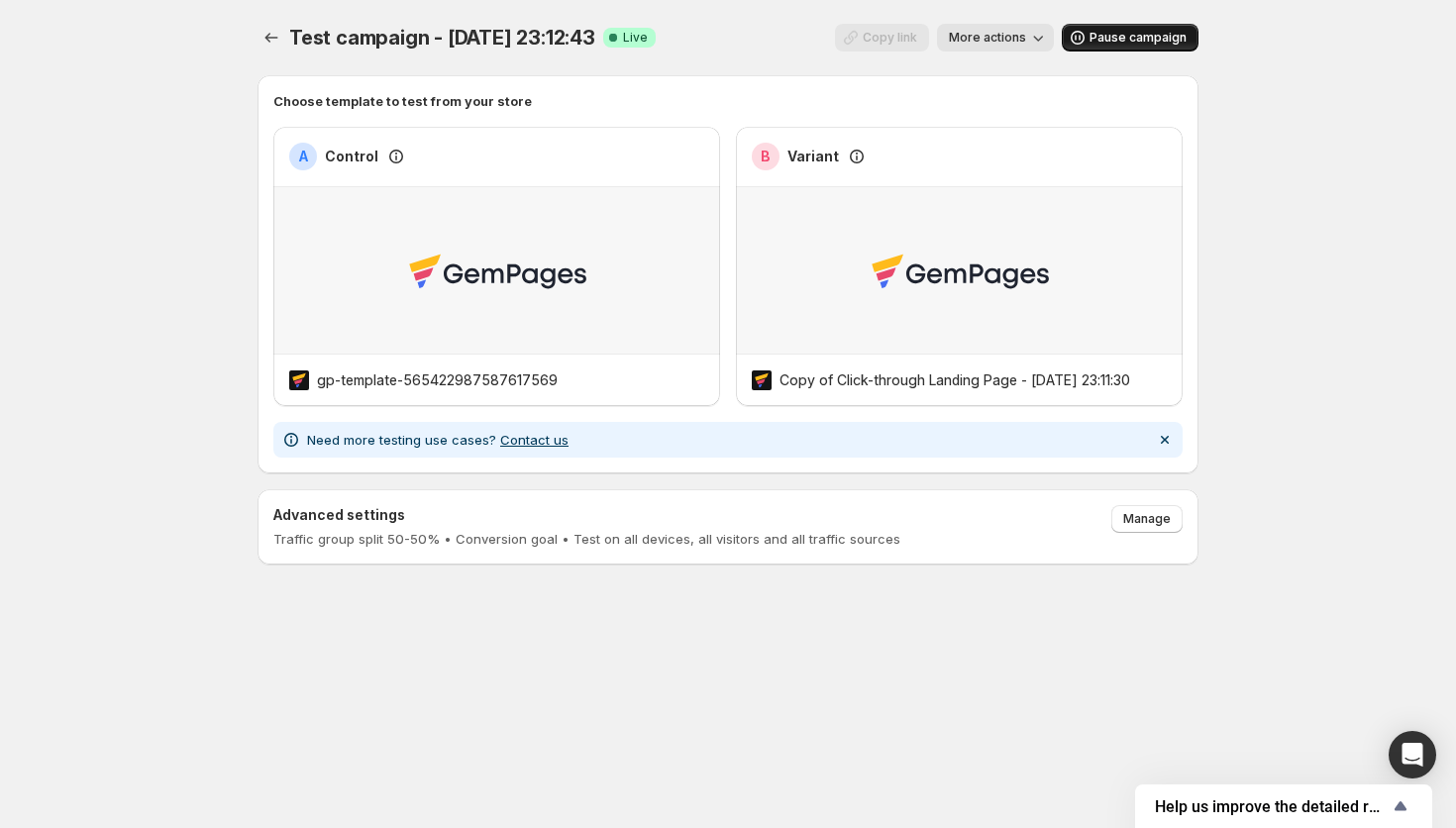 click on "Pause campaign" at bounding box center [1138, 38] 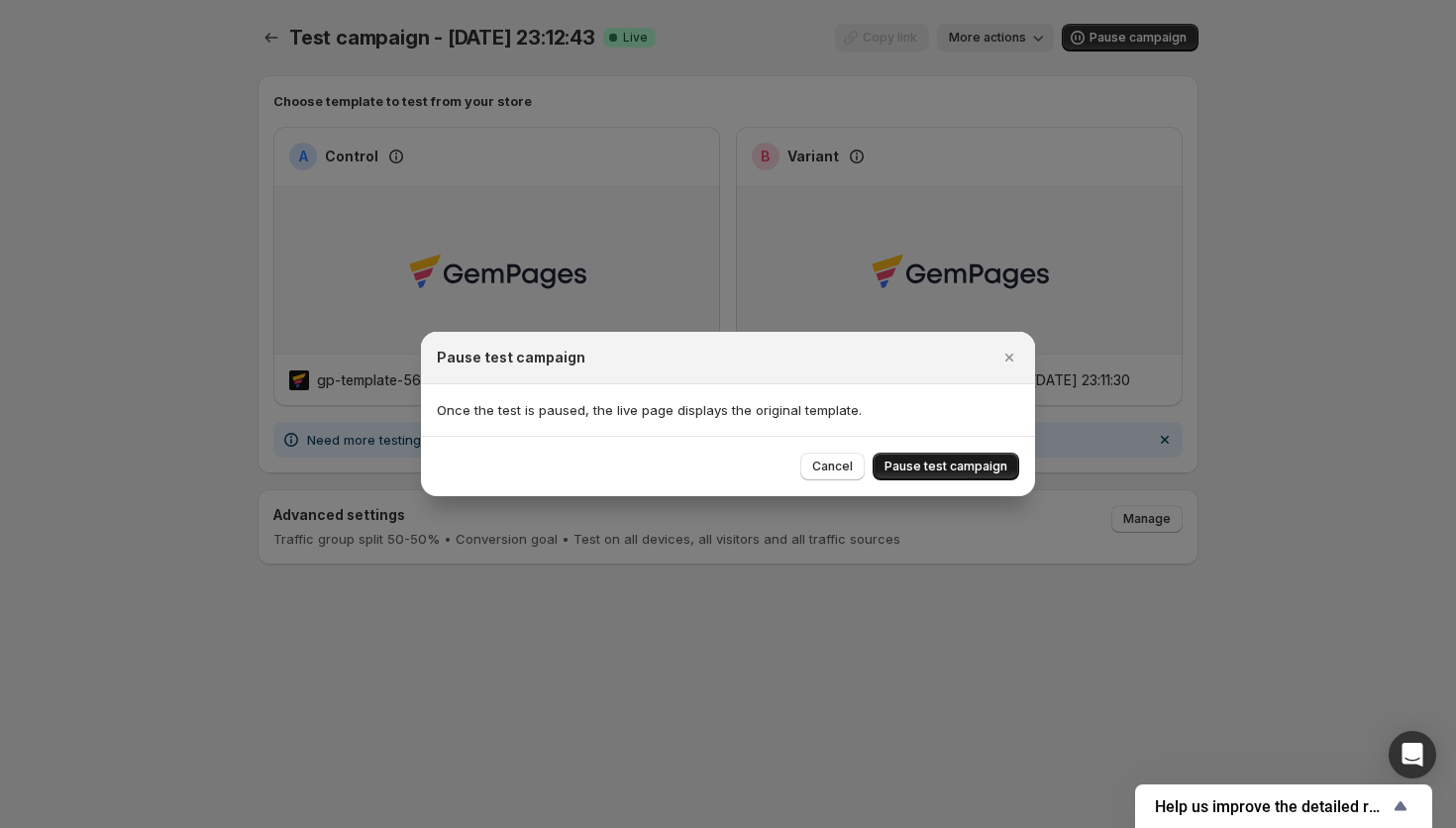 click on "Pause test campaign" at bounding box center [946, 466] 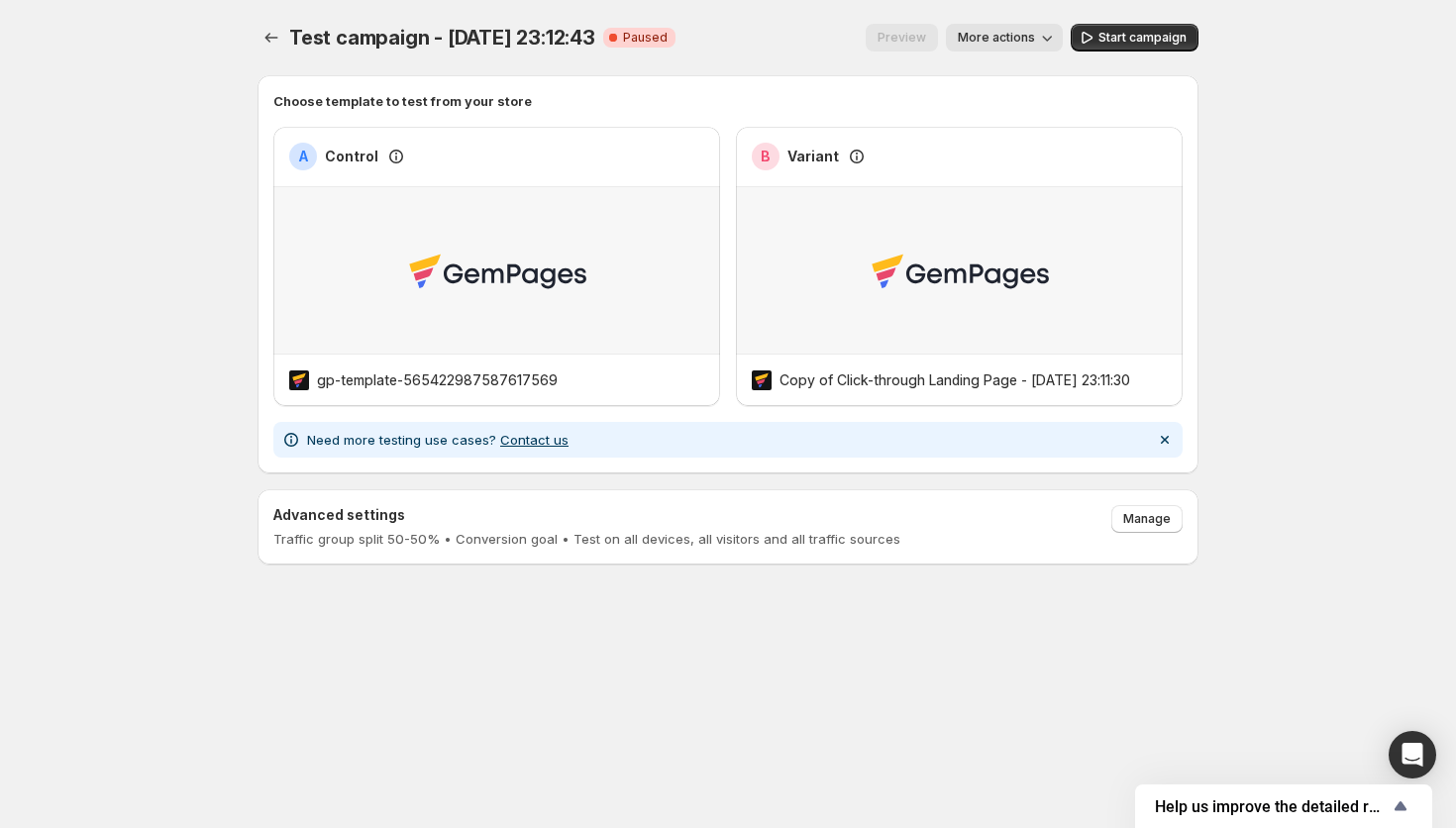 click on "Test campaign - [DATE] 23:12:43. This page is ready Test campaign - [DATE] 23:12:43 Critical Complete Paused Preview More actions More actions Preview More actions Start campaign Choose template to test from your store A Control gp-template-565422987587617569 B Variant Copy of Click-through Landing Page - [DATE] 23:11:30 Need more testing use cases?   Contact us Advanced settings Traffic group split 50-50% • Conversion goal • Test on all devices, all visitors and all traffic sources Manage Home Campaigns Plans" at bounding box center [728, 336] 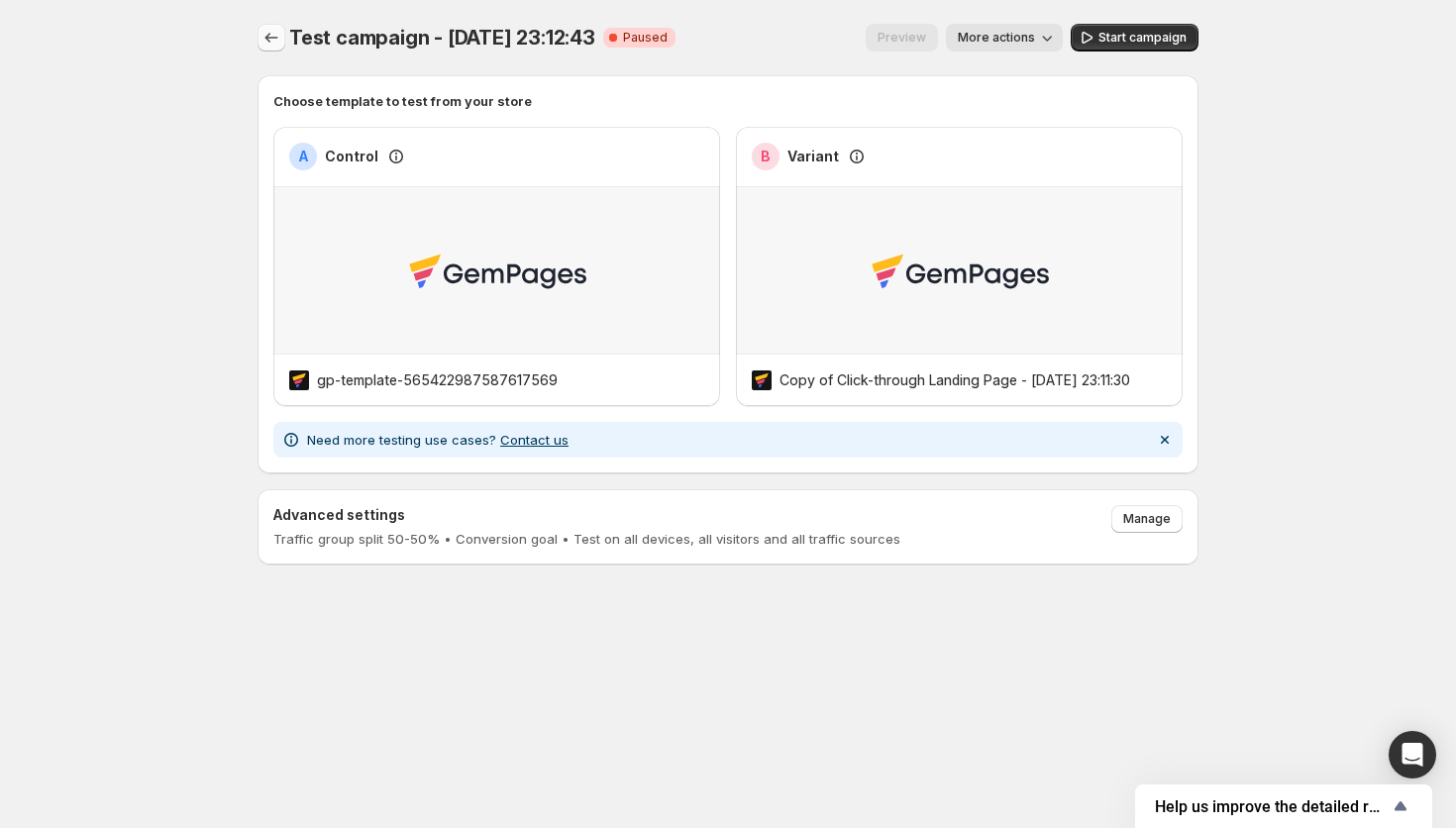 click 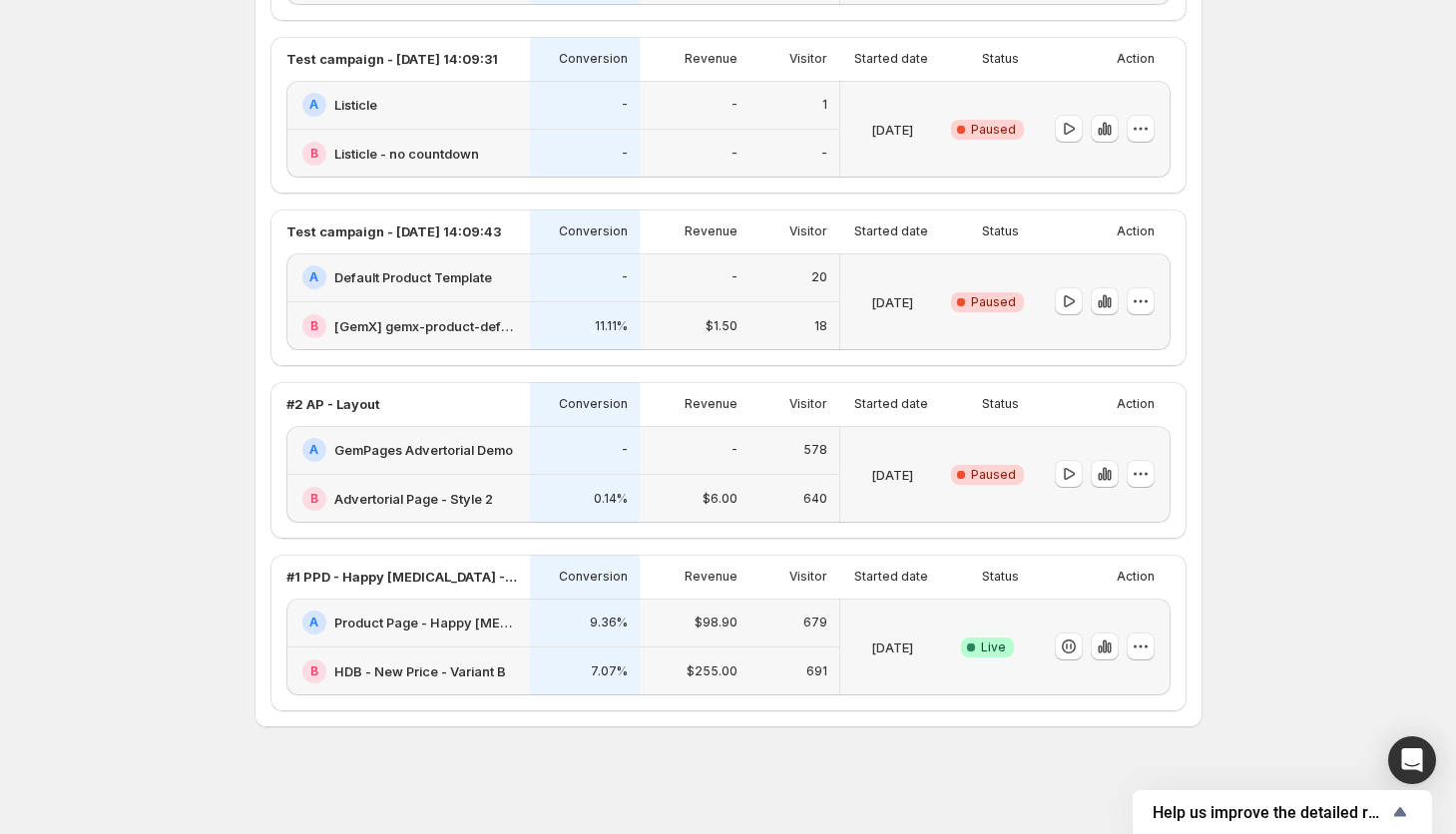 scroll, scrollTop: 1152, scrollLeft: 0, axis: vertical 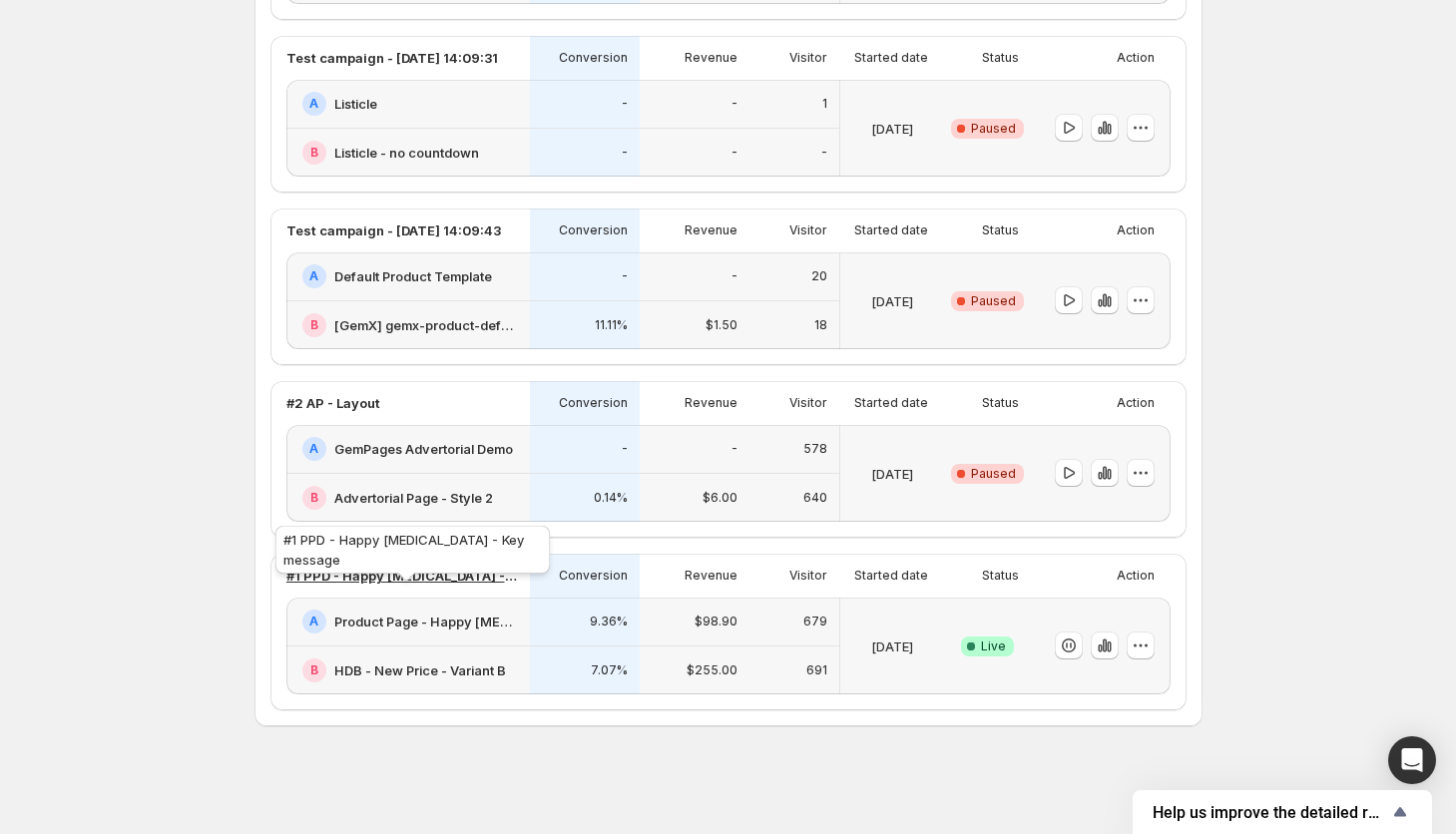 click on "#1 PPD - Happy [MEDICAL_DATA] - Key message" at bounding box center (402, 576) 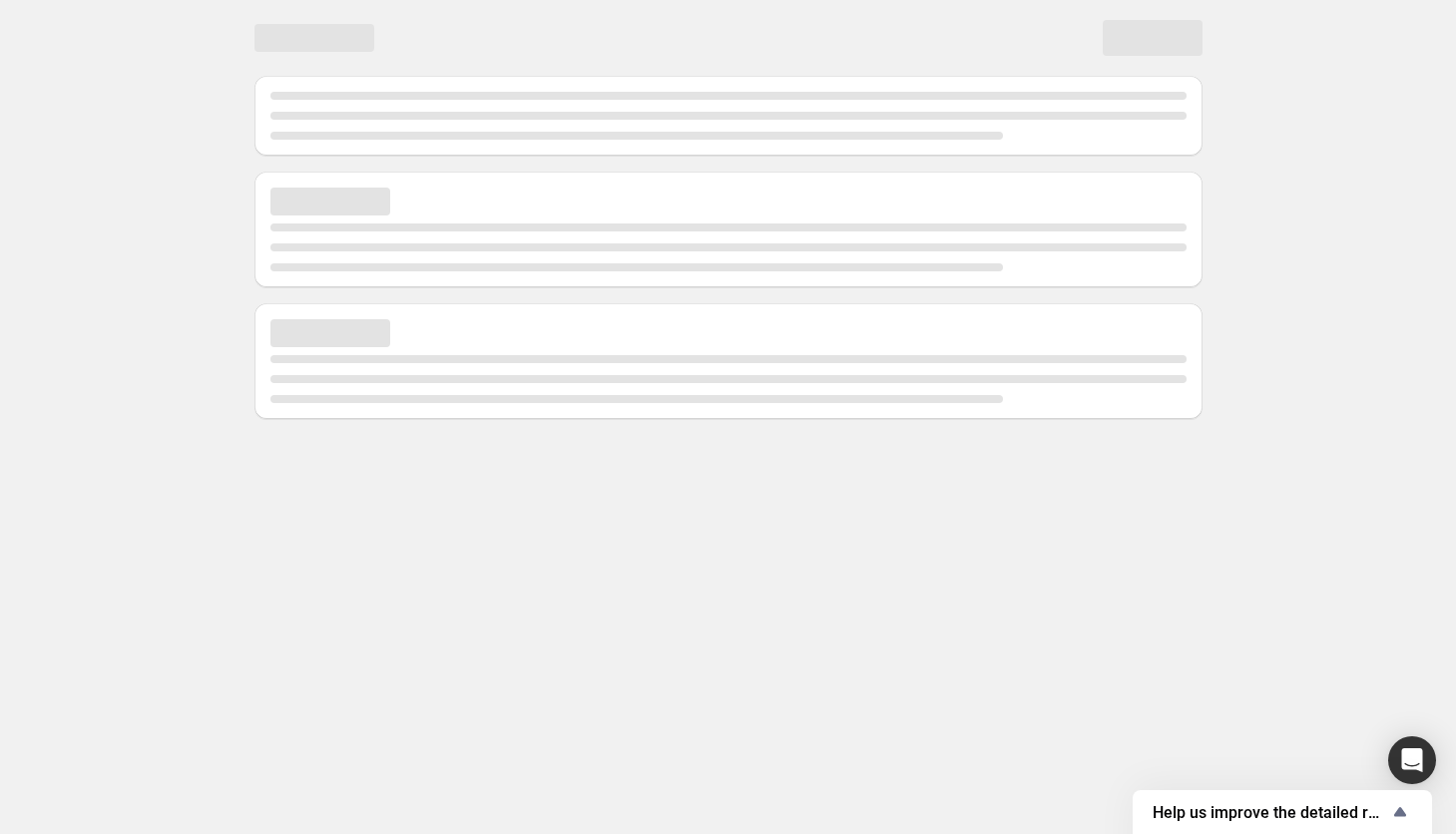 scroll, scrollTop: 0, scrollLeft: 0, axis: both 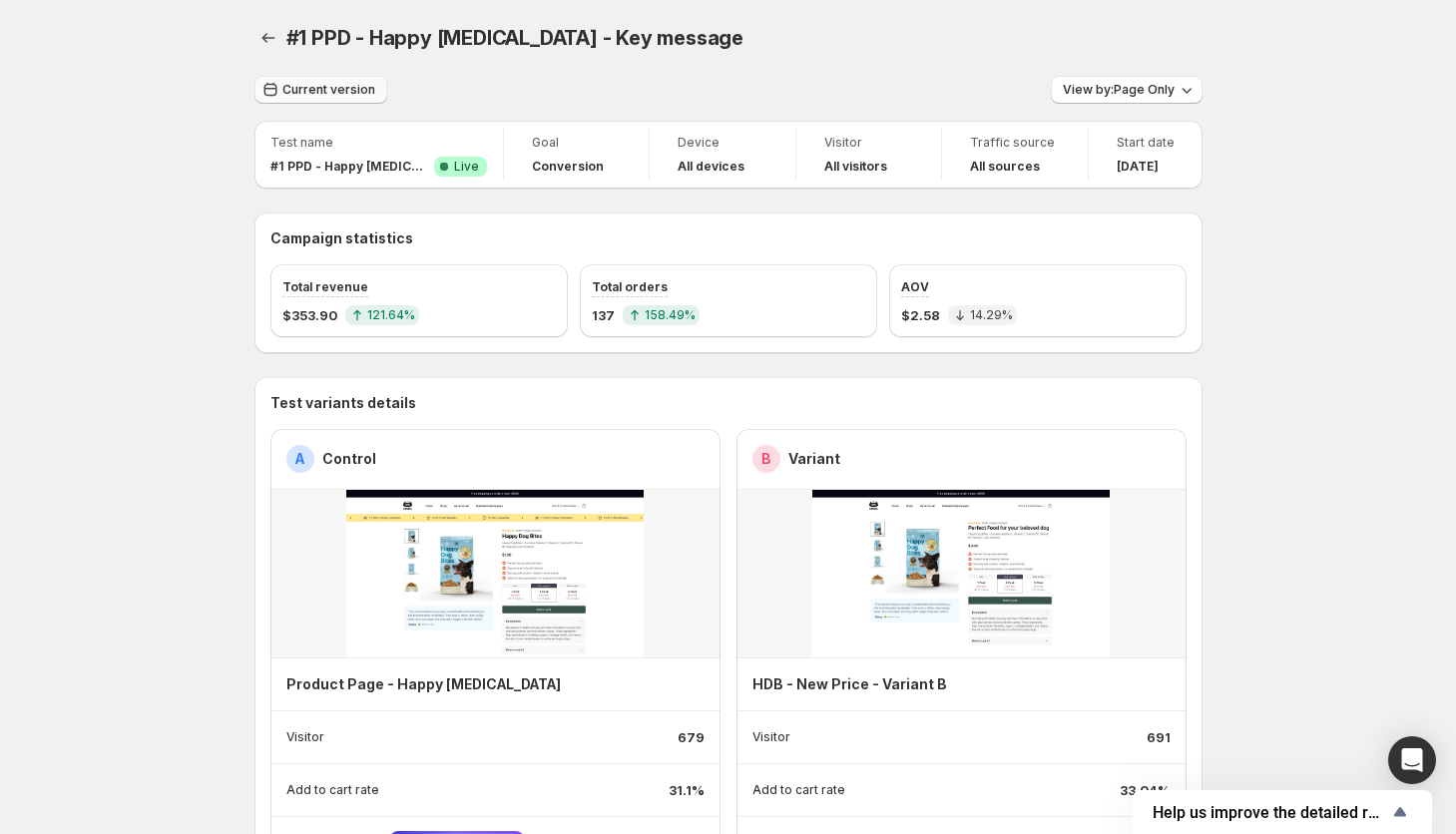 click on "Current version" at bounding box center [328, 90] 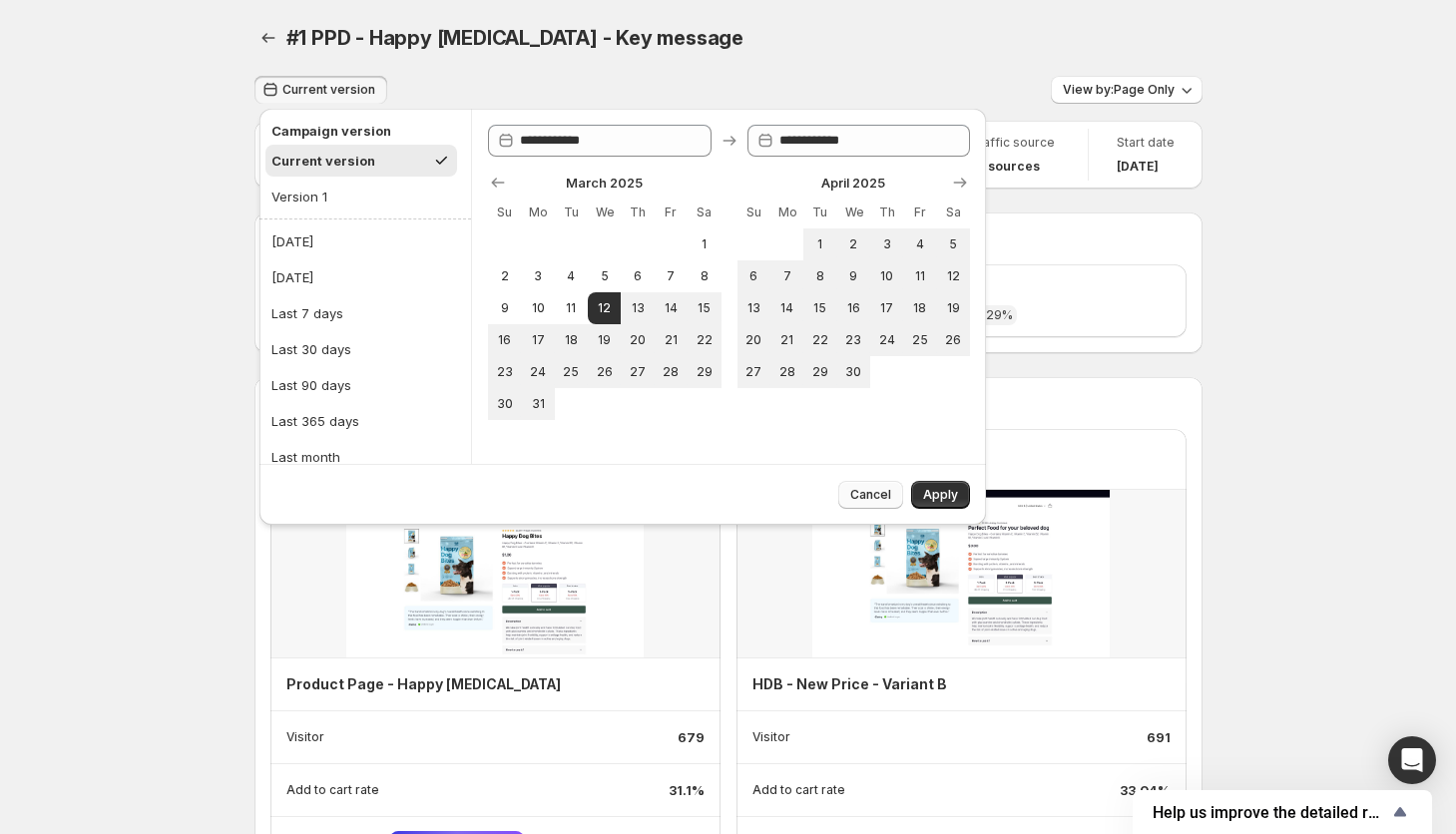 click on "Cancel" at bounding box center [870, 495] 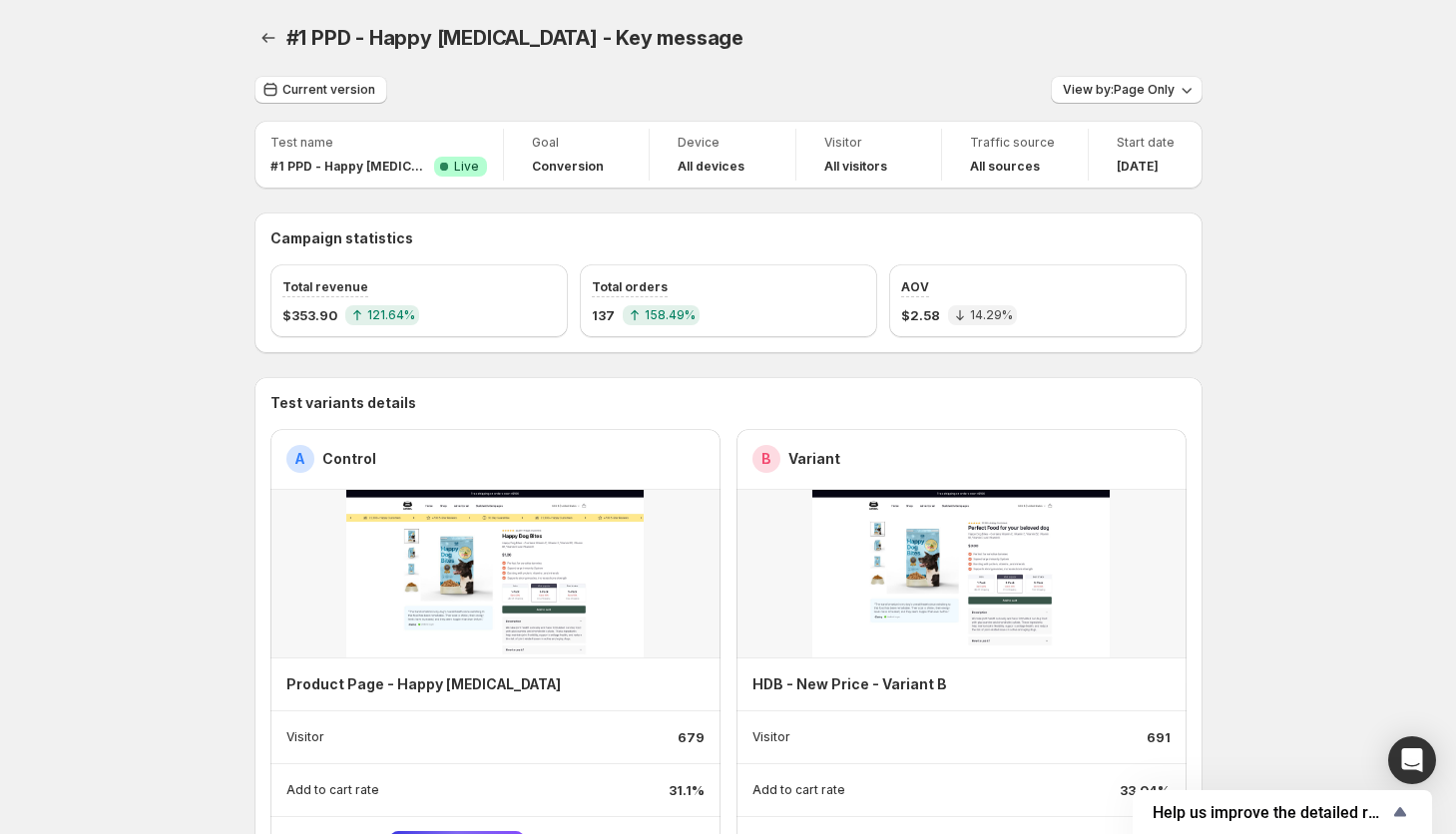 click on "#1 PPD - Happy [MEDICAL_DATA] - Key message. This page is ready #1 PPD - Happy [MEDICAL_DATA] - Key message Current version View by:  Page Only Test name #1 PPD - Happy [MEDICAL_DATA] - Key message   Success Complete Live Goal Conversion Device All devices Visitor All visitors Traffic source All sources Start date [DATE] Campaign statistics Total revenue $353.90 121.64 % Total orders 137 158.49 % AOV $2.58 14.29 % Test variants details A Control Product Page - Happy [MEDICAL_DATA] Visitor 679 Add to cart rate 31.1% Conversion rate Winner: 95.43% 9.36% Revenue $98.90 Revenue per visitor $0.15 Orders 80 AOV $1.24 B Variant HDB - New Price - Variant B Visitor 691 Add to cart rate 33.04% Conversion rate 7.07% Revenue $255.00 Revenue per visitor $0.37 Orders 57 AOV $4.47 Session 0 0 [CREDIT_CARD_NUMBER] Control Variant Click-through rate 0% 0% 5% 5% 10% 10% Control Variant Page views 0 0 [CREDIT_CARD_NUMBER] Control Variant Product views 0 0 [CREDIT_CARD_NUMBER] Control Variant Avg time on page 0.00s 0.00s 20.00s 20.00s 40.00s 40.00s 1m 0s" at bounding box center [728, 1186] 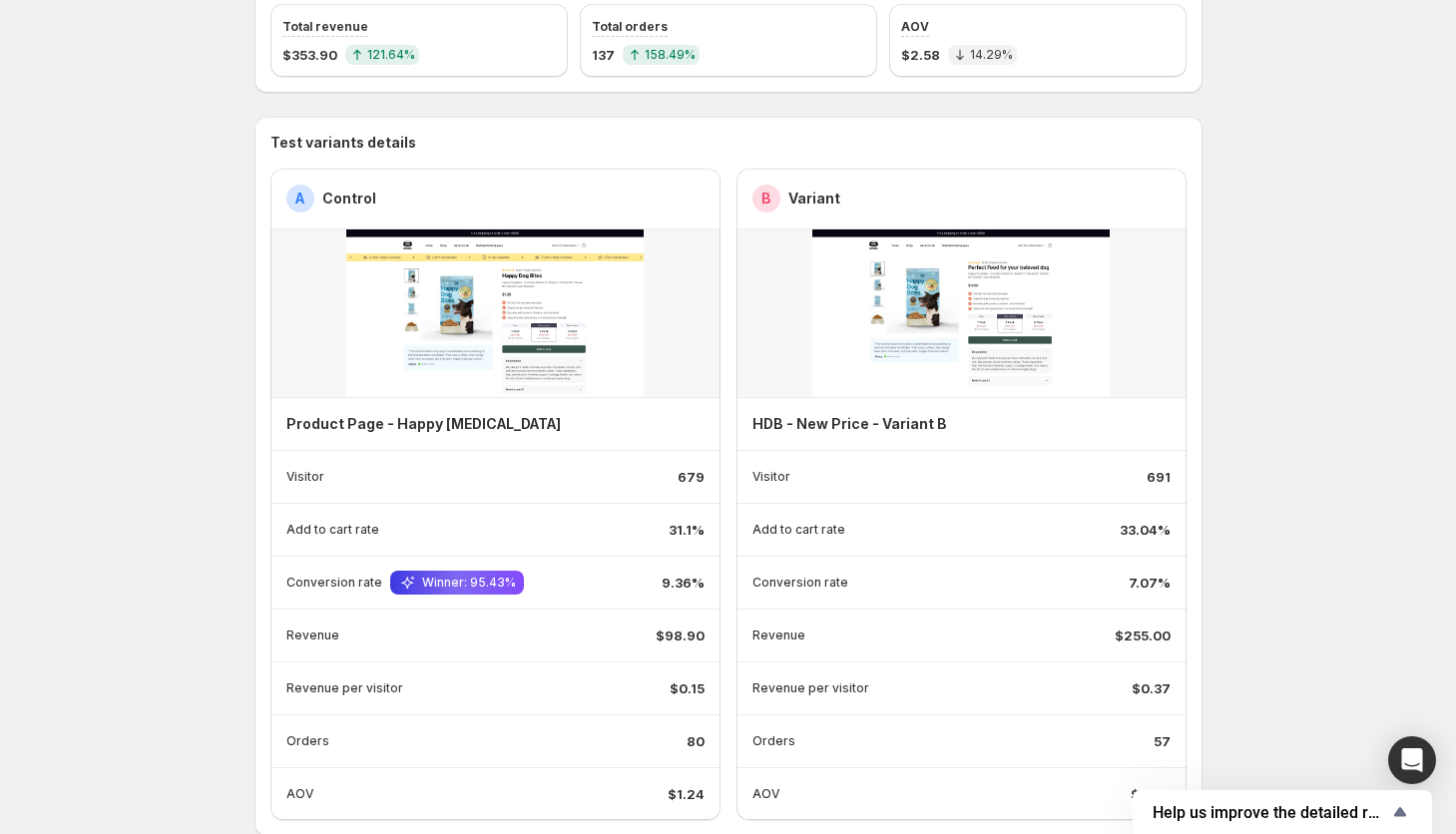 scroll, scrollTop: 0, scrollLeft: 0, axis: both 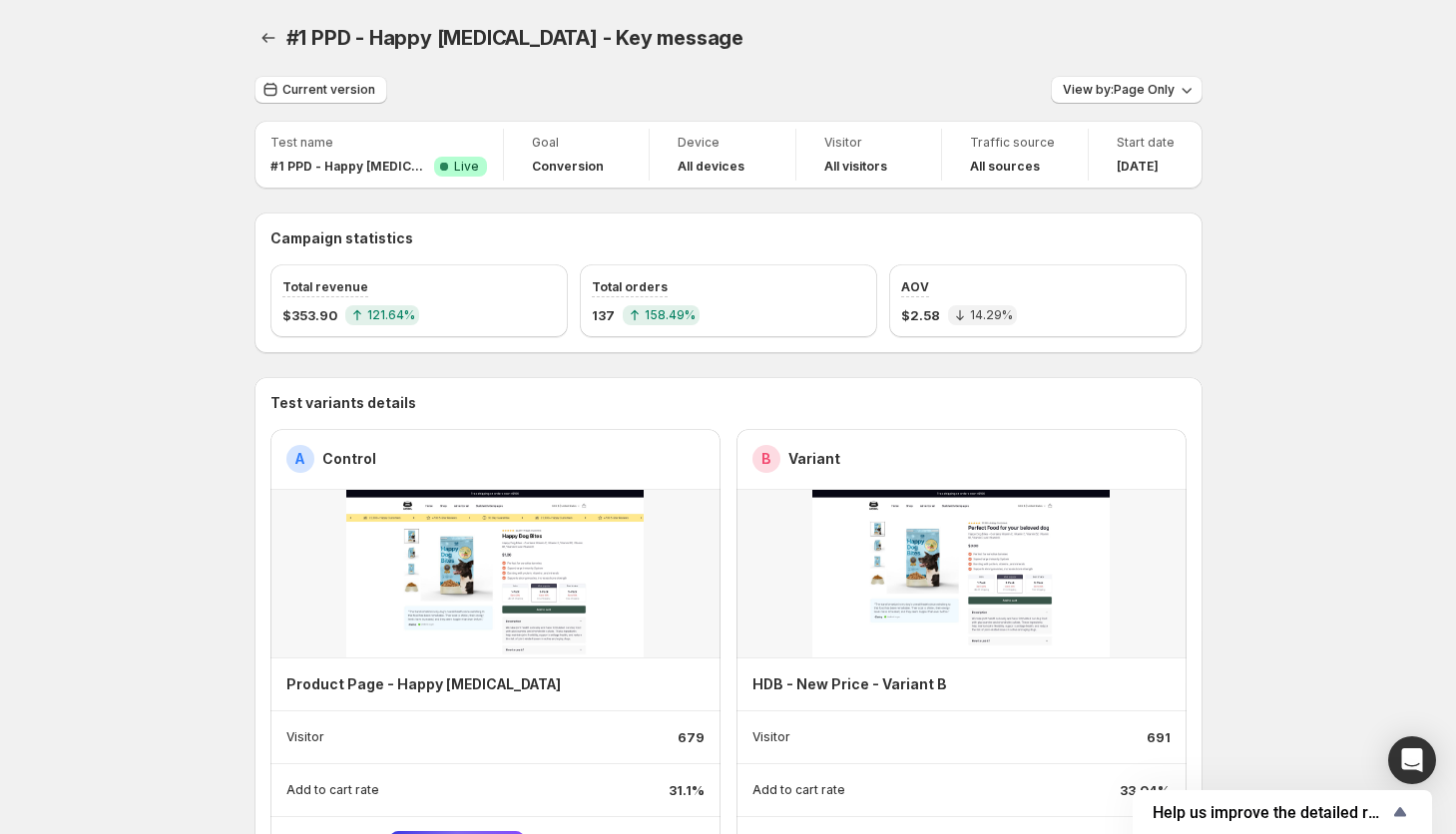 click on "#1 PPD - Happy [MEDICAL_DATA] - Key message. This page is ready #1 PPD - Happy [MEDICAL_DATA] - Key message Current version View by:  Page Only Test name #1 PPD - Happy [MEDICAL_DATA] - Key message   Success Complete Live Goal Conversion Device All devices Visitor All visitors Traffic source All sources Start date [DATE] Campaign statistics Total revenue $353.90 121.64 % Total orders 137 158.49 % AOV $2.58 14.29 % Test variants details A Control Product Page - Happy [MEDICAL_DATA] Visitor 679 Add to cart rate 31.1% Conversion rate Winner: 95.43% 9.36% Revenue $98.90 Revenue per visitor $0.15 Orders 80 AOV $1.24 B Variant HDB - New Price - Variant B Visitor 691 Add to cart rate 33.04% Conversion rate 7.07% Revenue $255.00 Revenue per visitor $0.37 Orders 57 AOV $4.47 Session 0 0 [CREDIT_CARD_NUMBER] Control Variant Click-through rate 0% 0% 5% 5% 10% 10% Control Variant Page views 0 0 [CREDIT_CARD_NUMBER] Control Variant Product views 0 0 [CREDIT_CARD_NUMBER] Control Variant Avg time on page 0.00s 0.00s 20.00s 20.00s 40.00s 40.00s 1m 0s" at bounding box center (728, 1186) 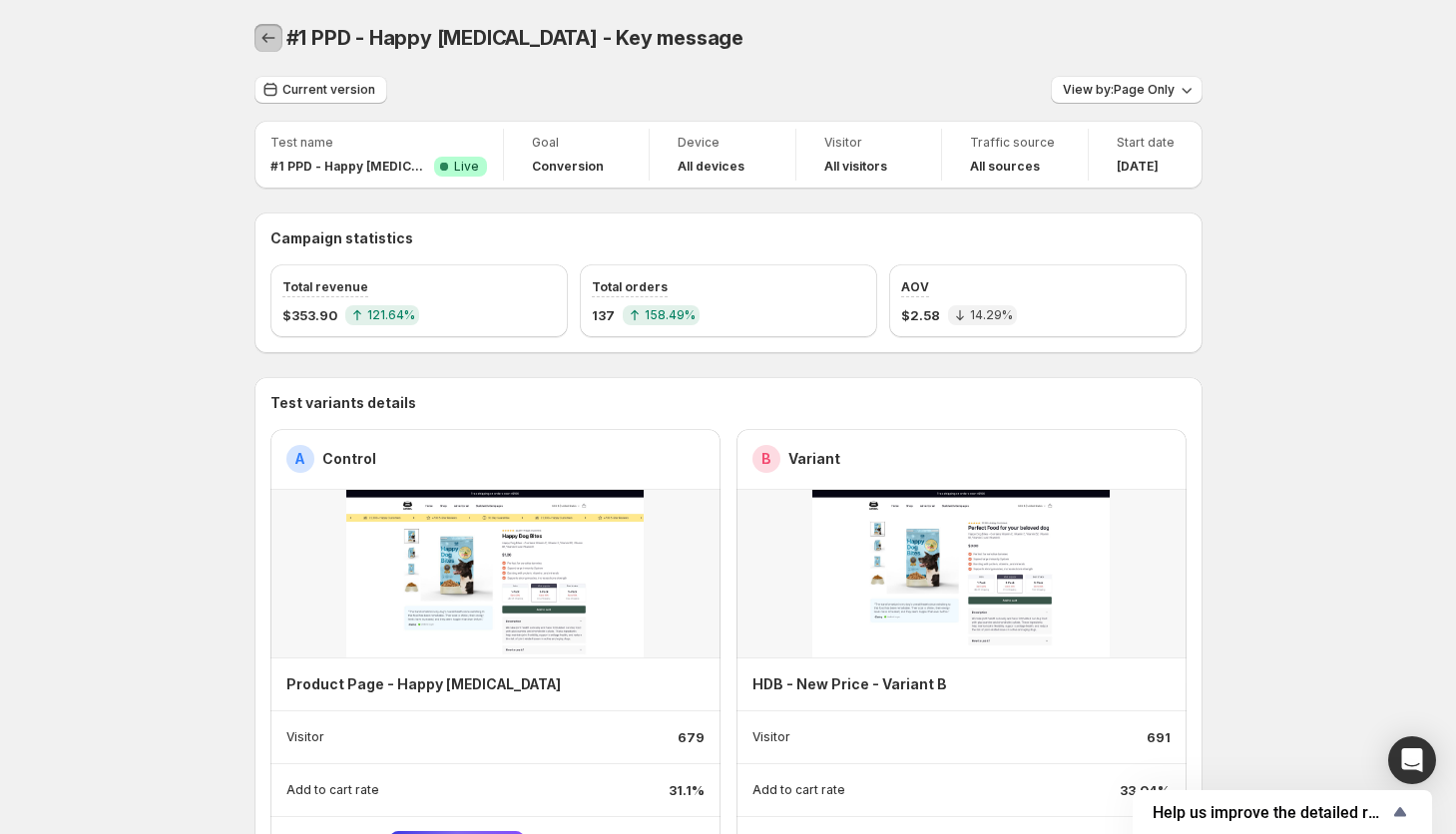 click 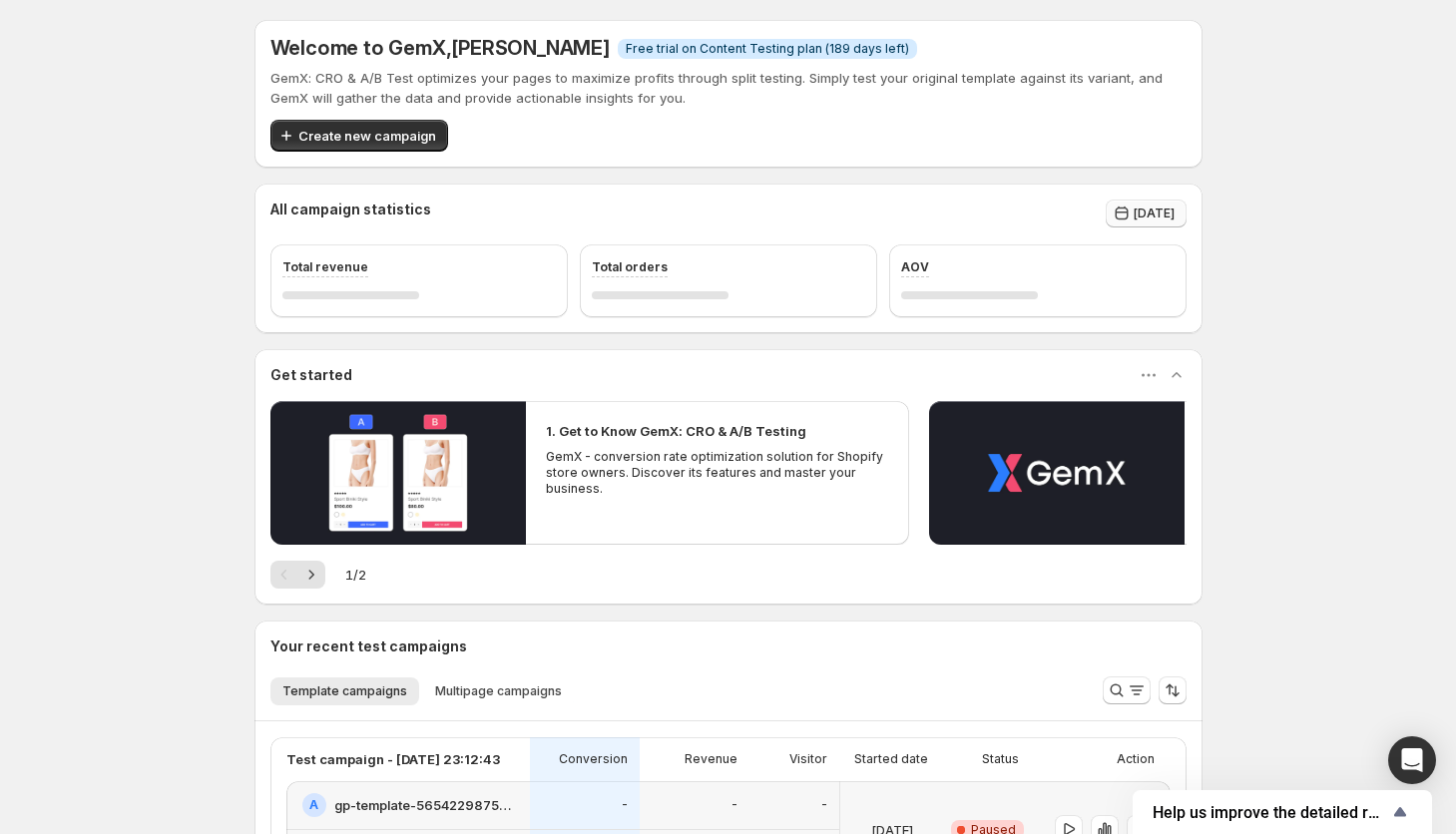 click on "[DATE]" at bounding box center [1154, 213] 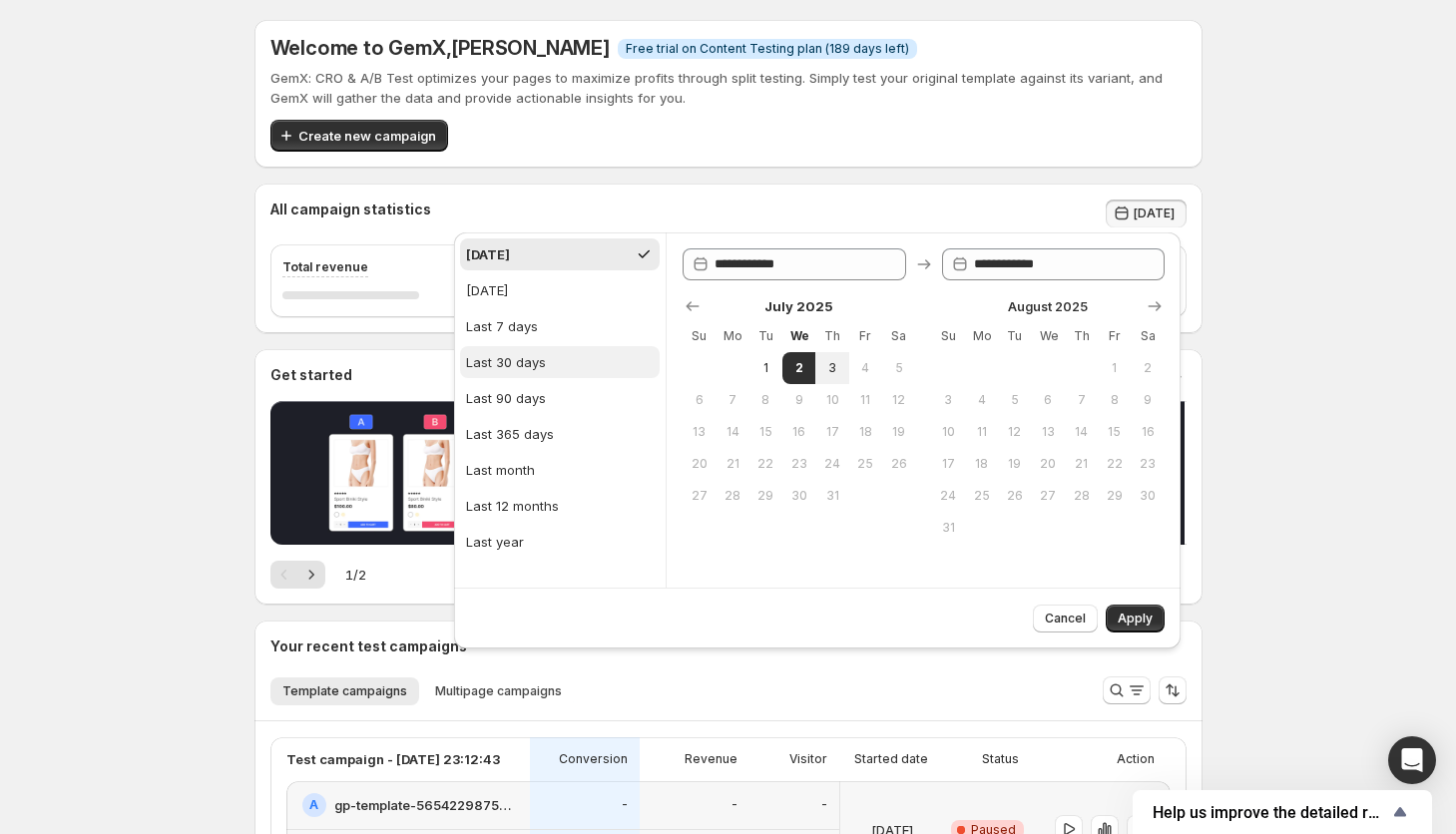 click on "Last 30 days" at bounding box center (506, 362) 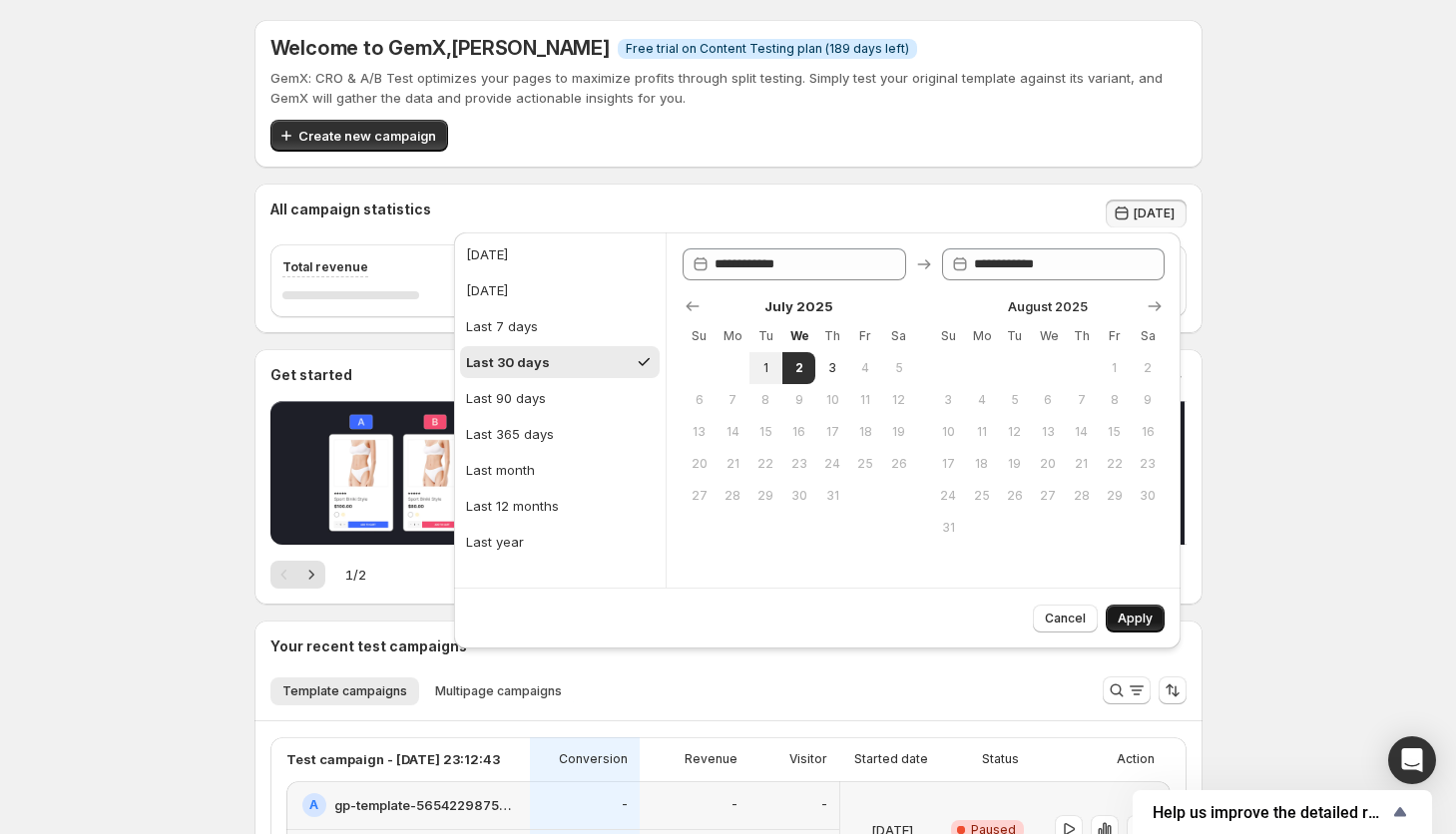 click on "Apply" at bounding box center [1135, 619] 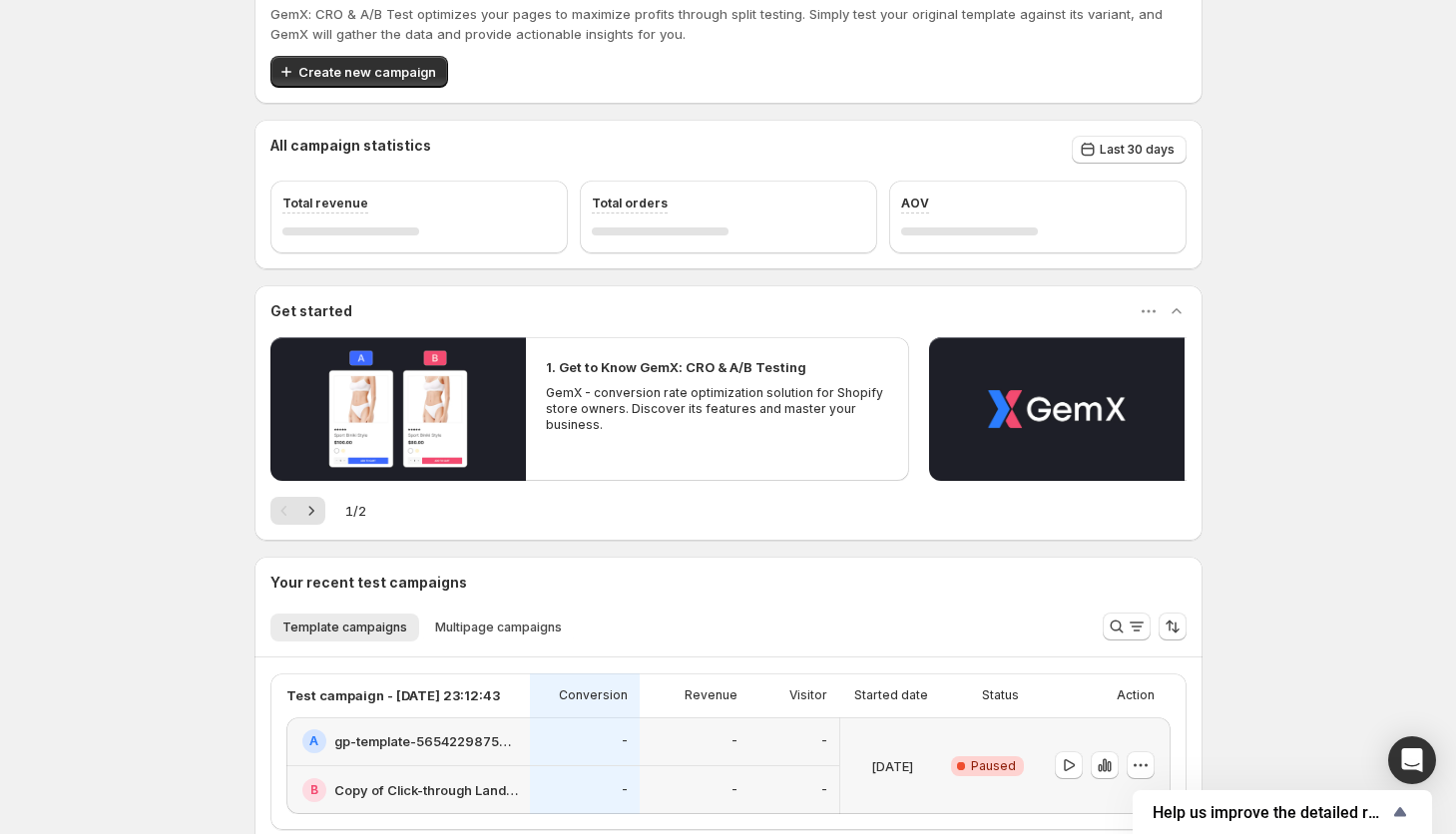 scroll, scrollTop: 0, scrollLeft: 0, axis: both 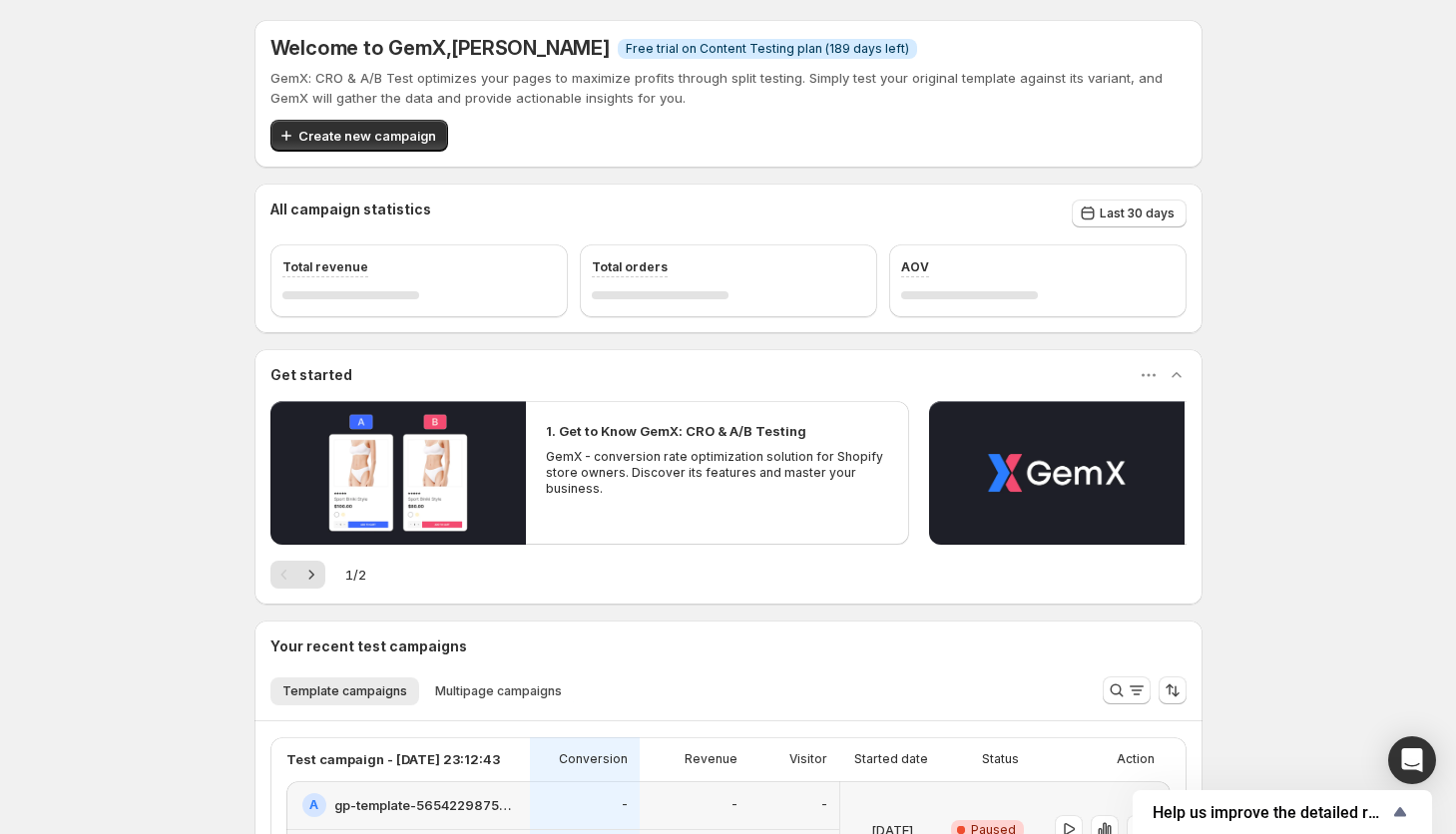 click on "Welcome to GemX ,  [PERSON_NAME] Info Free trial on Content Testing plan (189 days left) GemX: CRO & A/B Test optimizes your pages to maximize profits through split testing.
Simply test your original template against its variant, and GemX will gather the data
and provide actionable insights for you. Create new campaign All campaign statistics Last 30 days Total revenue Total orders AOV Get started 1. Get to Know GemX: CRO & A/B Testing GemX - conversion rate optimization solution for Shopify store owners. Discover its features and master your business. 2. Explore GemX: CRO & A/B Testing Use Cases Explore GemX: CRO & A/B testing Use Cases to boost conversion rates and drive growth. 1 / 2 Your recent test campaigns Template campaigns Multipage campaigns More views Template campaigns Multipage campaigns More views Test campaign - [DATE] 23:12:43 Conversion Revenue Visitor Started date Status Action A gp-template-565422987587617569 B Copy of Click-through Landing Page - [DATE] 23:11:30 - -" at bounding box center [728, 944] 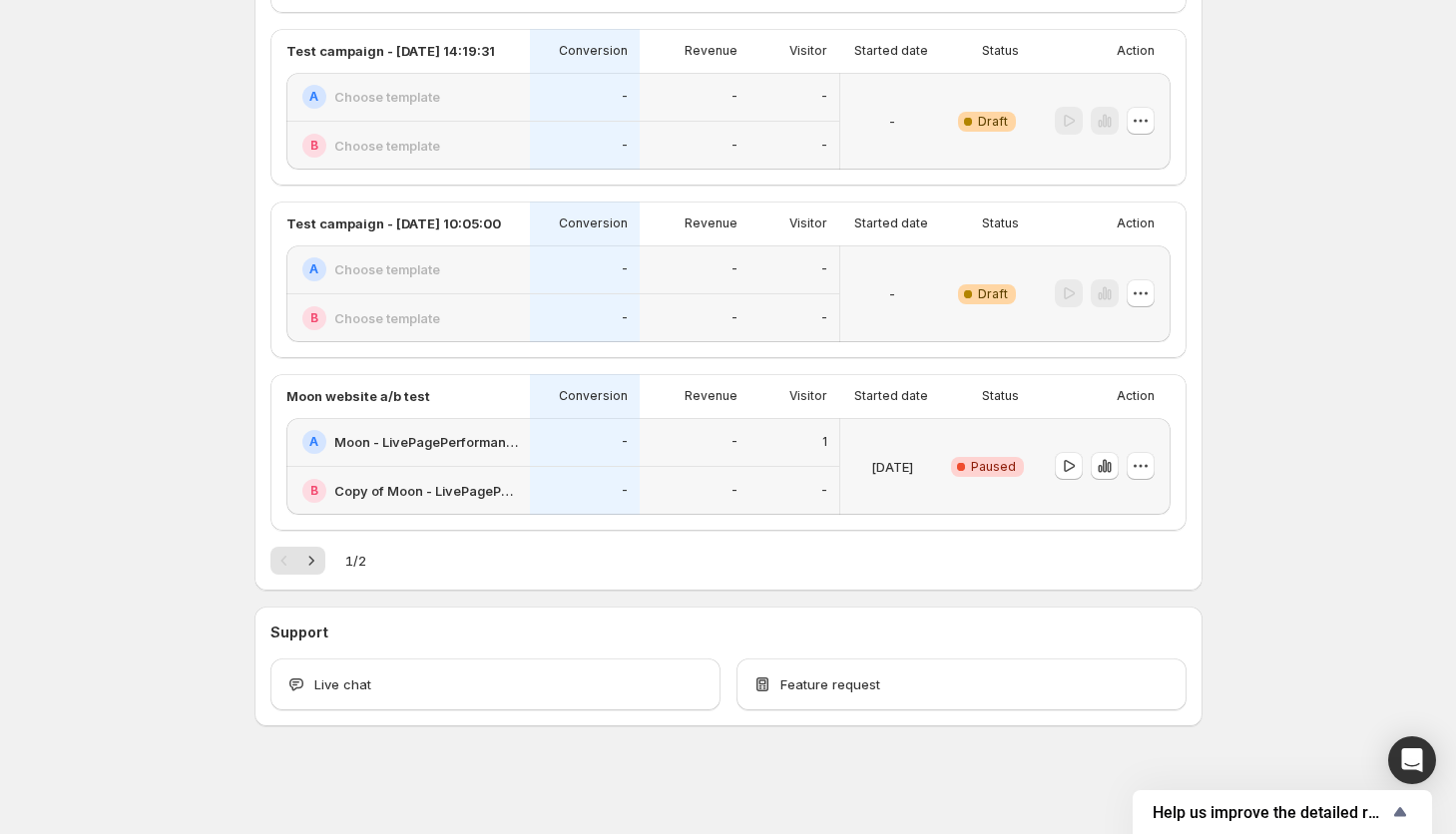 scroll, scrollTop: 0, scrollLeft: 0, axis: both 